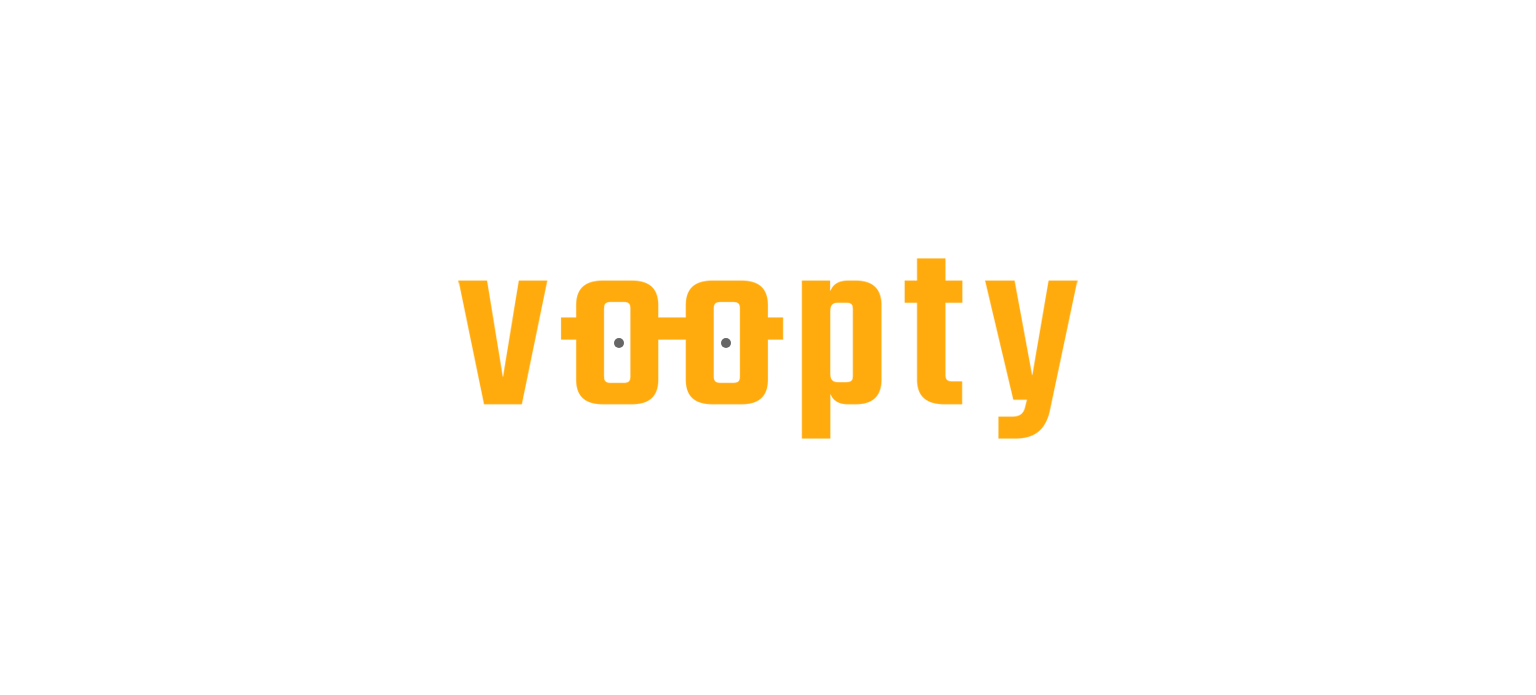 scroll, scrollTop: 0, scrollLeft: 0, axis: both 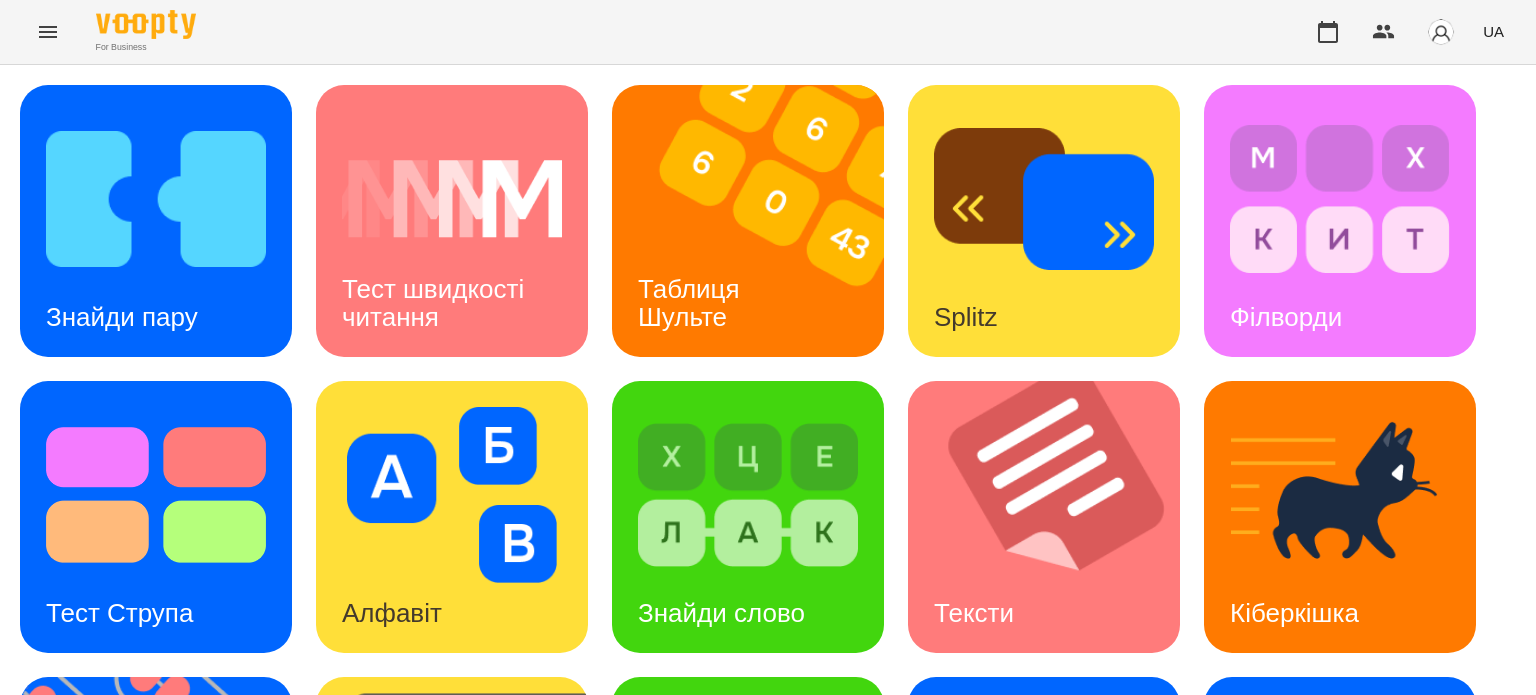 click 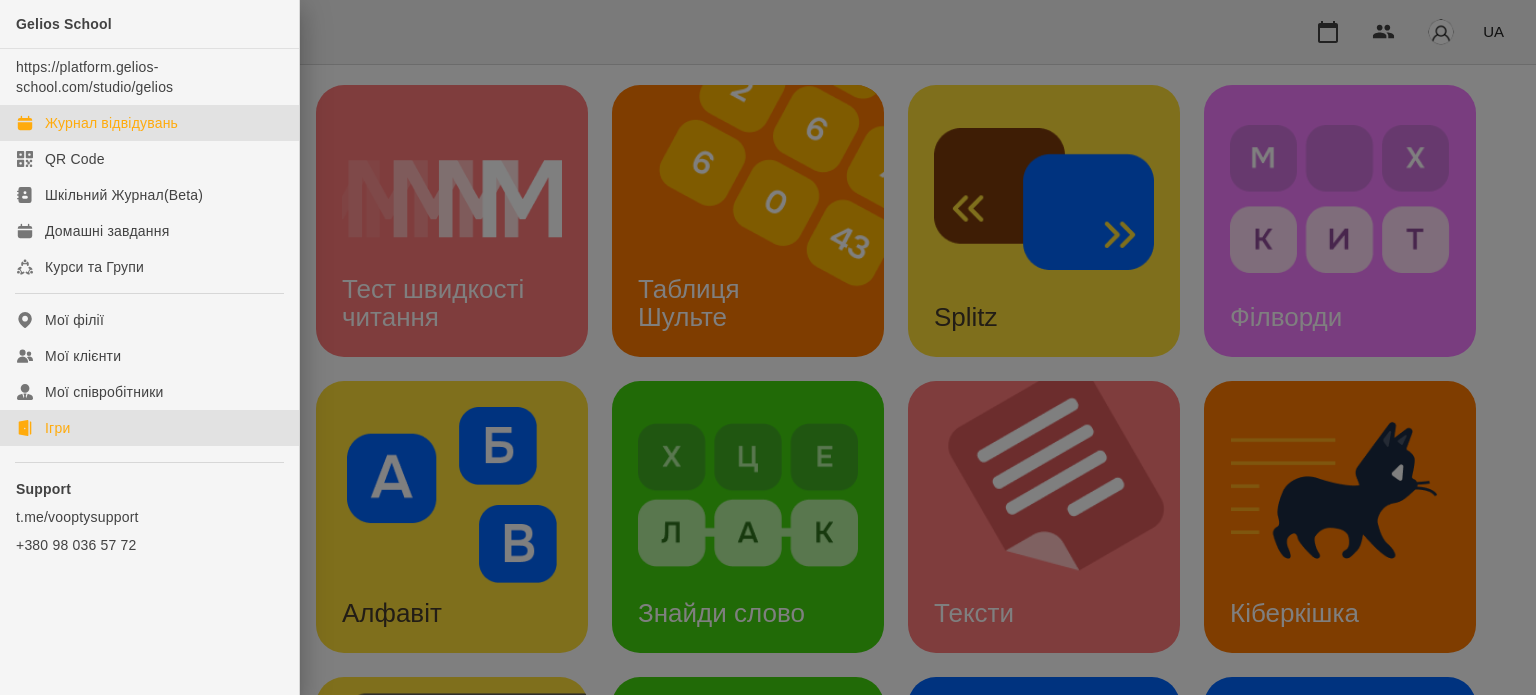 click on "Журнал відвідувань" at bounding box center [111, 123] 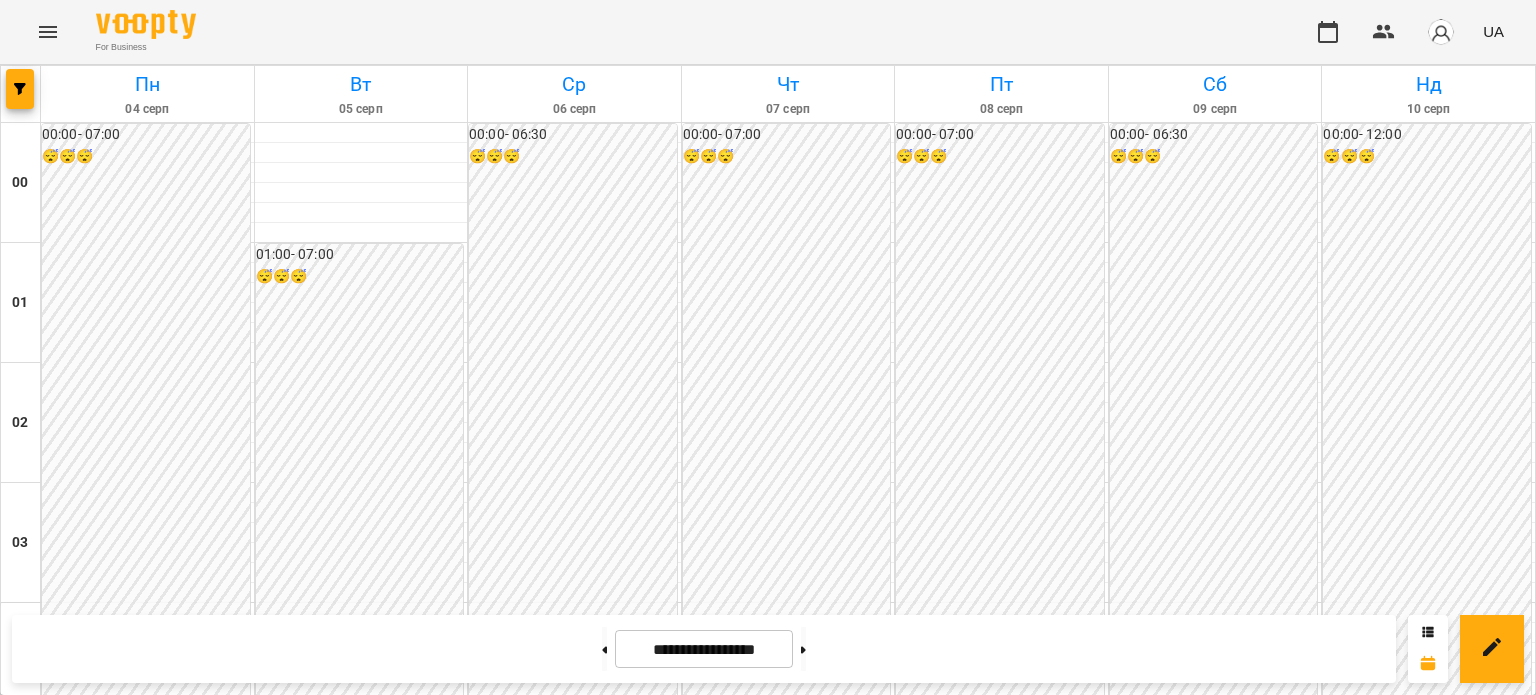 scroll, scrollTop: 2200, scrollLeft: 0, axis: vertical 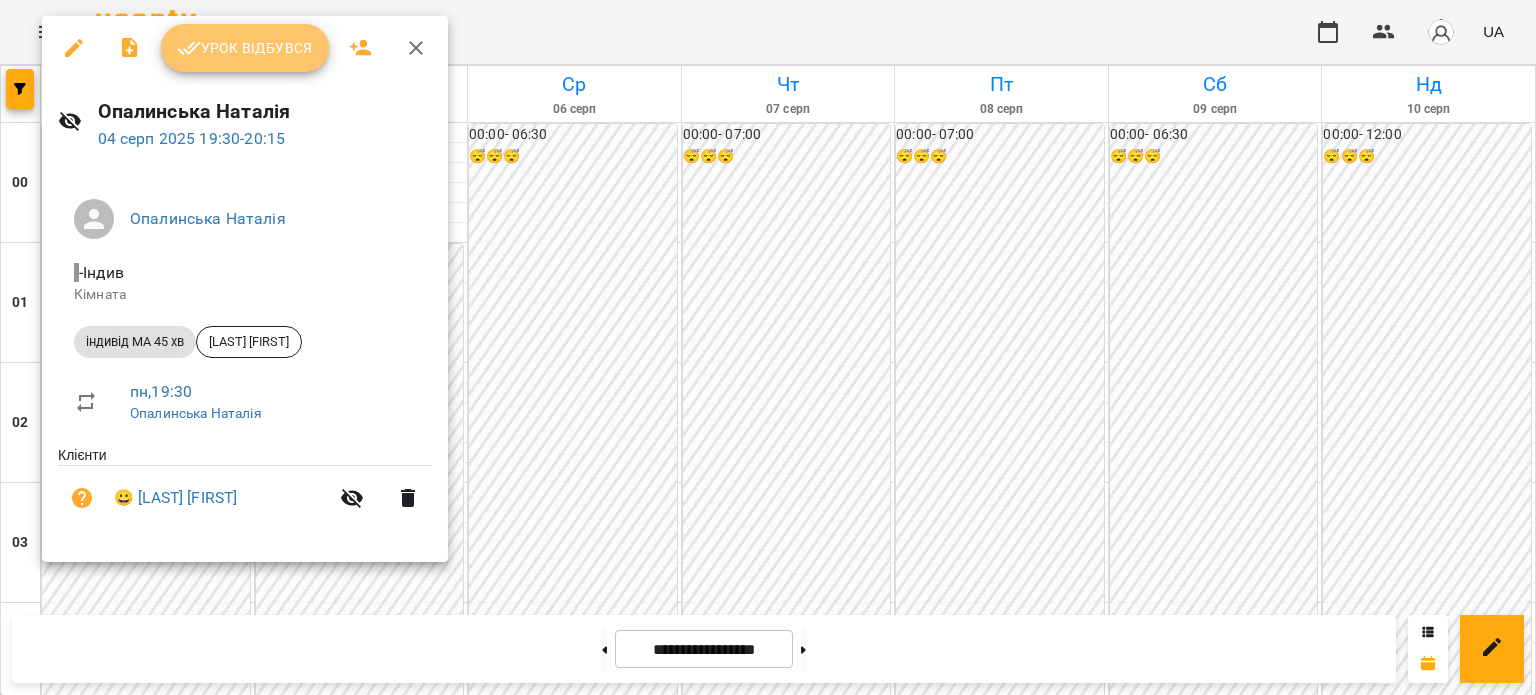 click on "Урок відбувся" at bounding box center [245, 48] 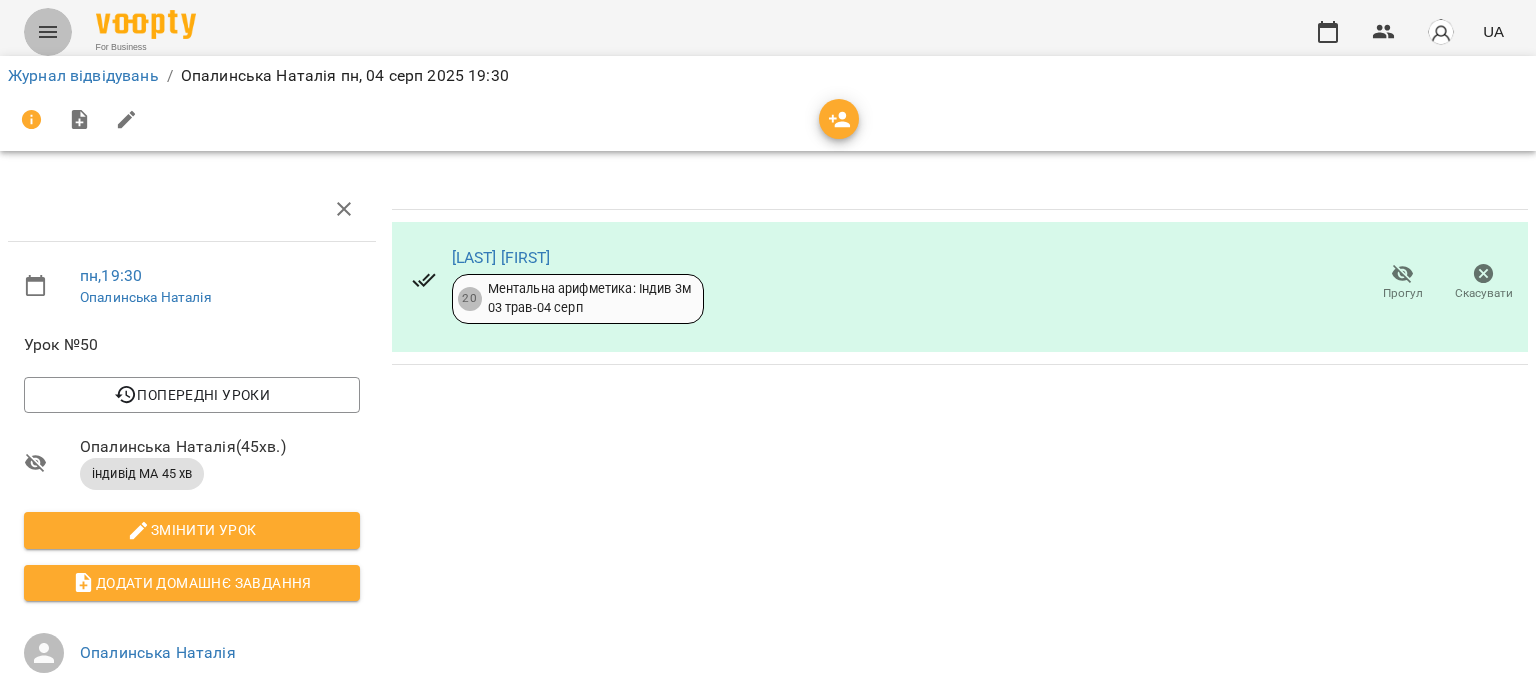 click 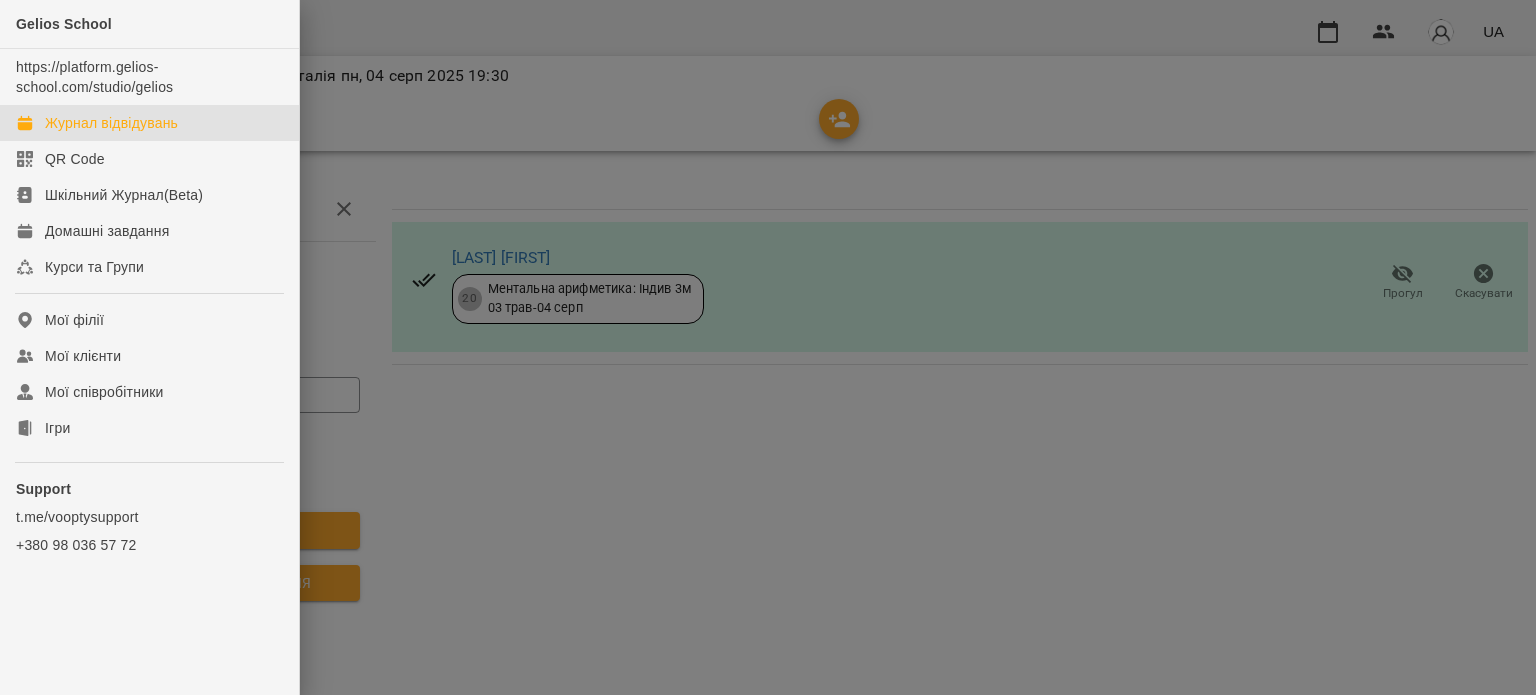 click on "Журнал відвідувань" at bounding box center (111, 123) 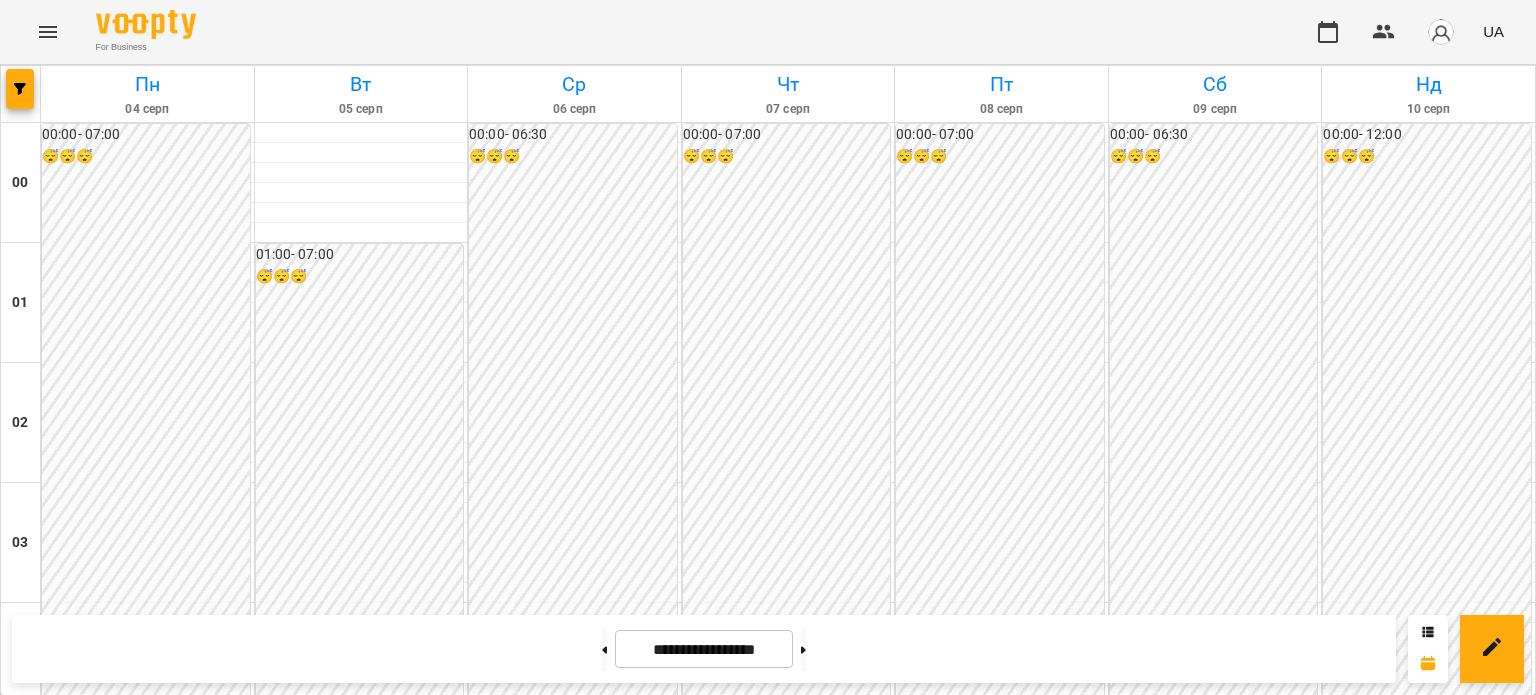 scroll, scrollTop: 2100, scrollLeft: 0, axis: vertical 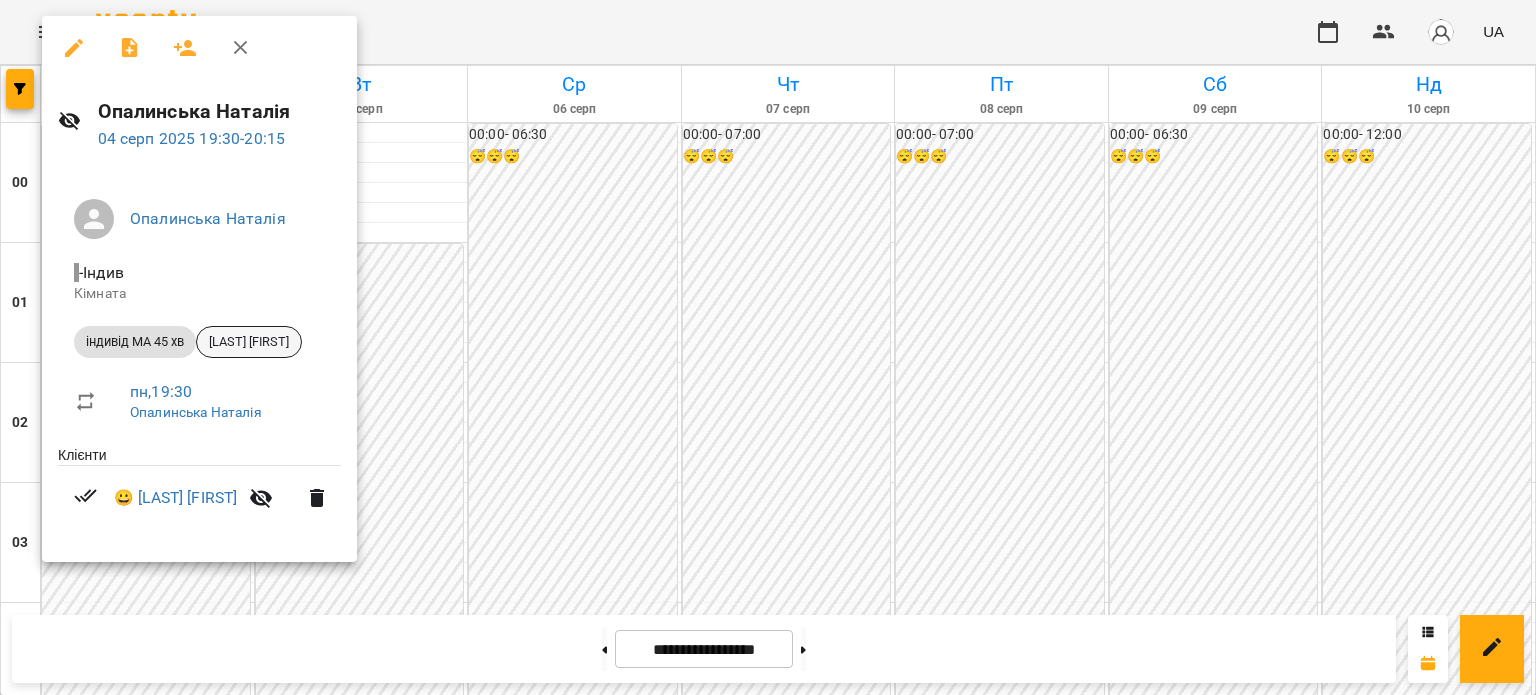 click on "[LAST] [FIRST]" at bounding box center (249, 342) 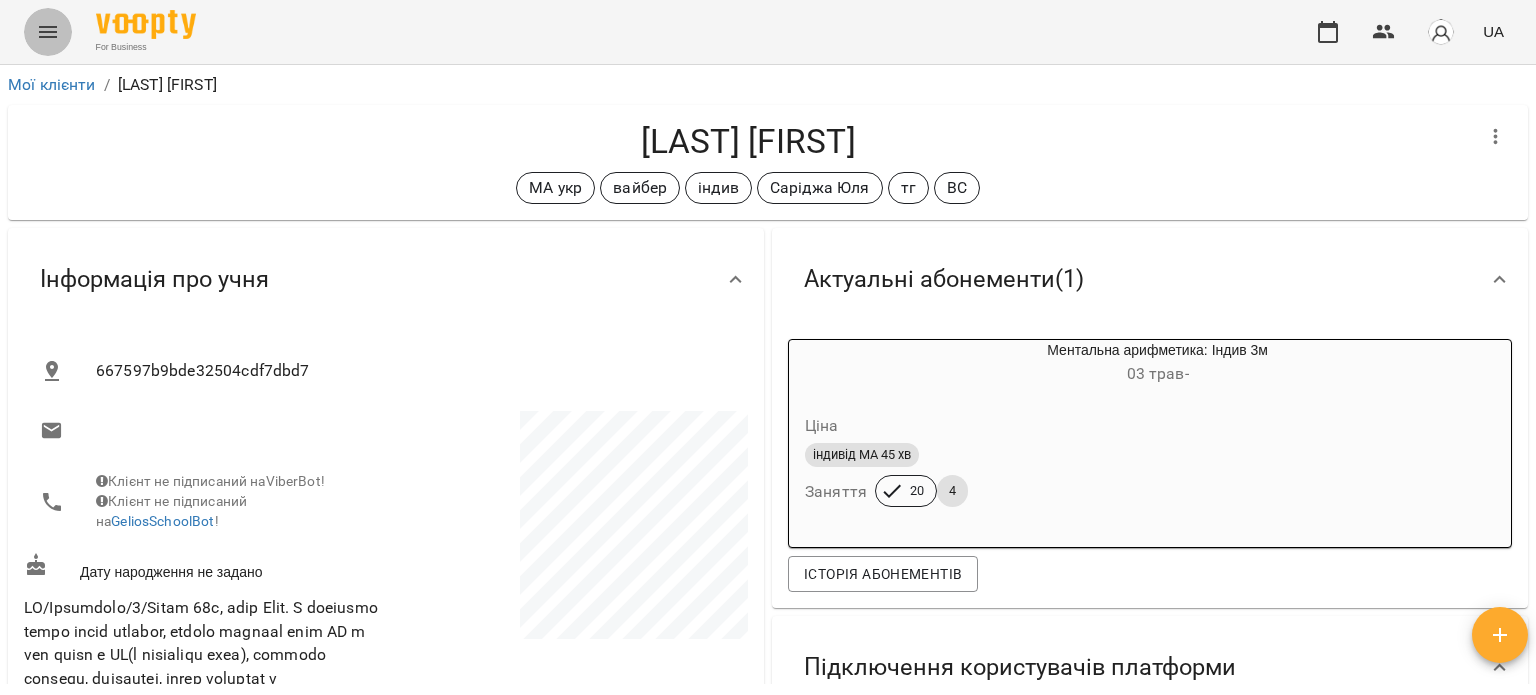 click 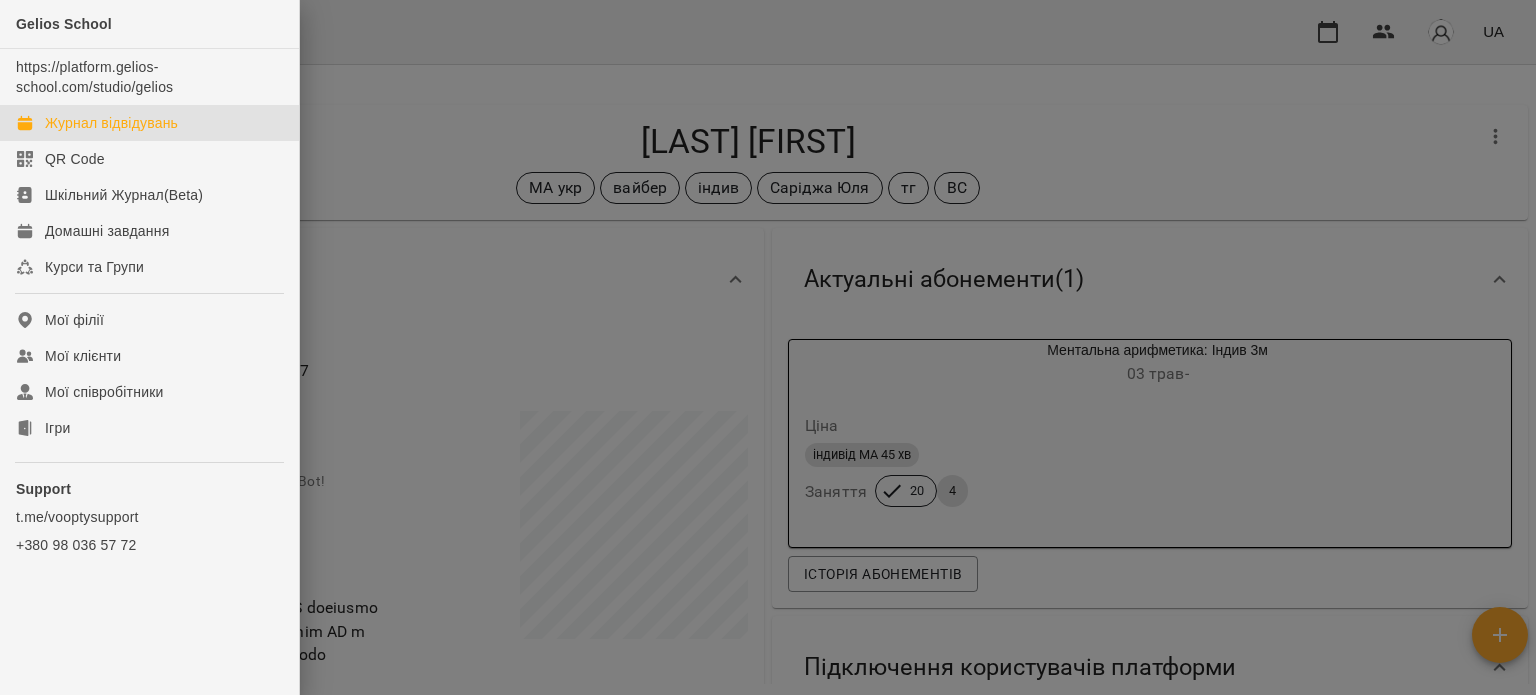 click on "Журнал відвідувань" at bounding box center (111, 123) 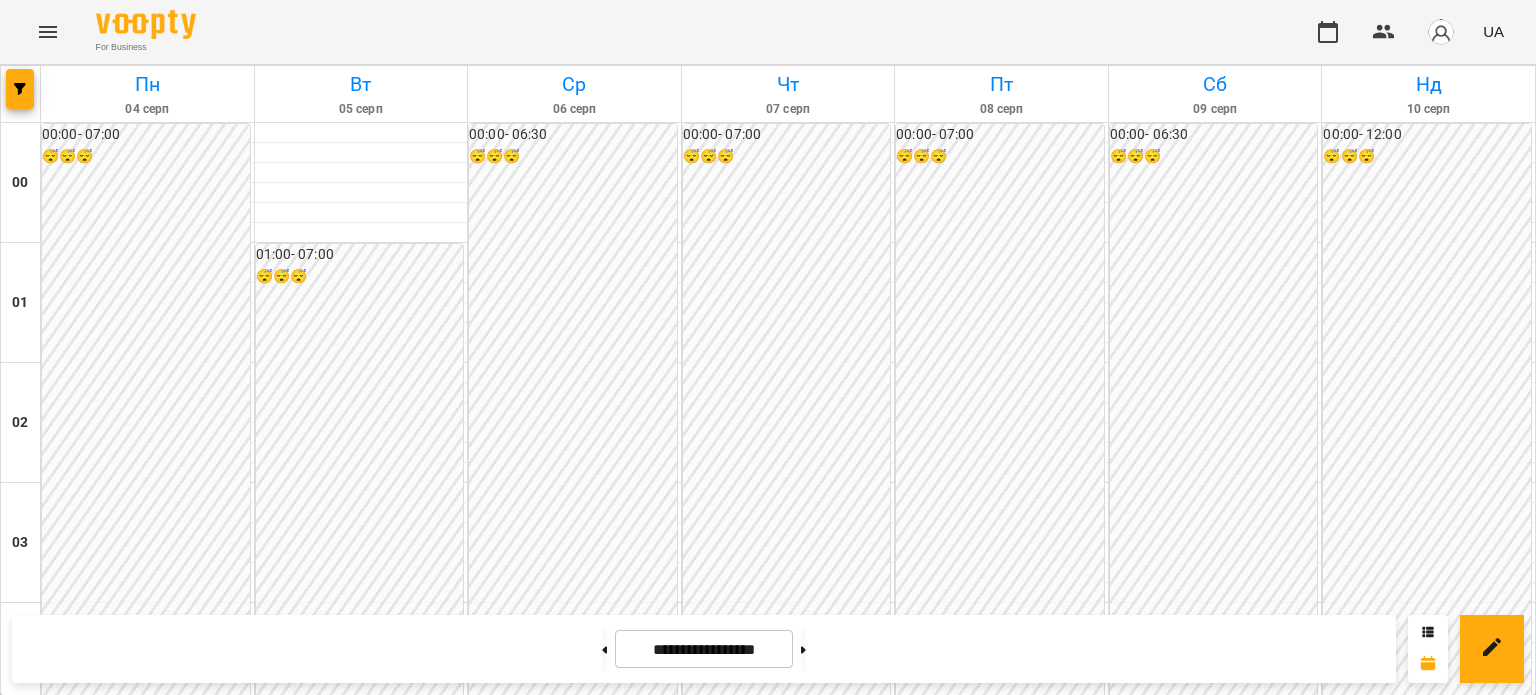 scroll, scrollTop: 2300, scrollLeft: 0, axis: vertical 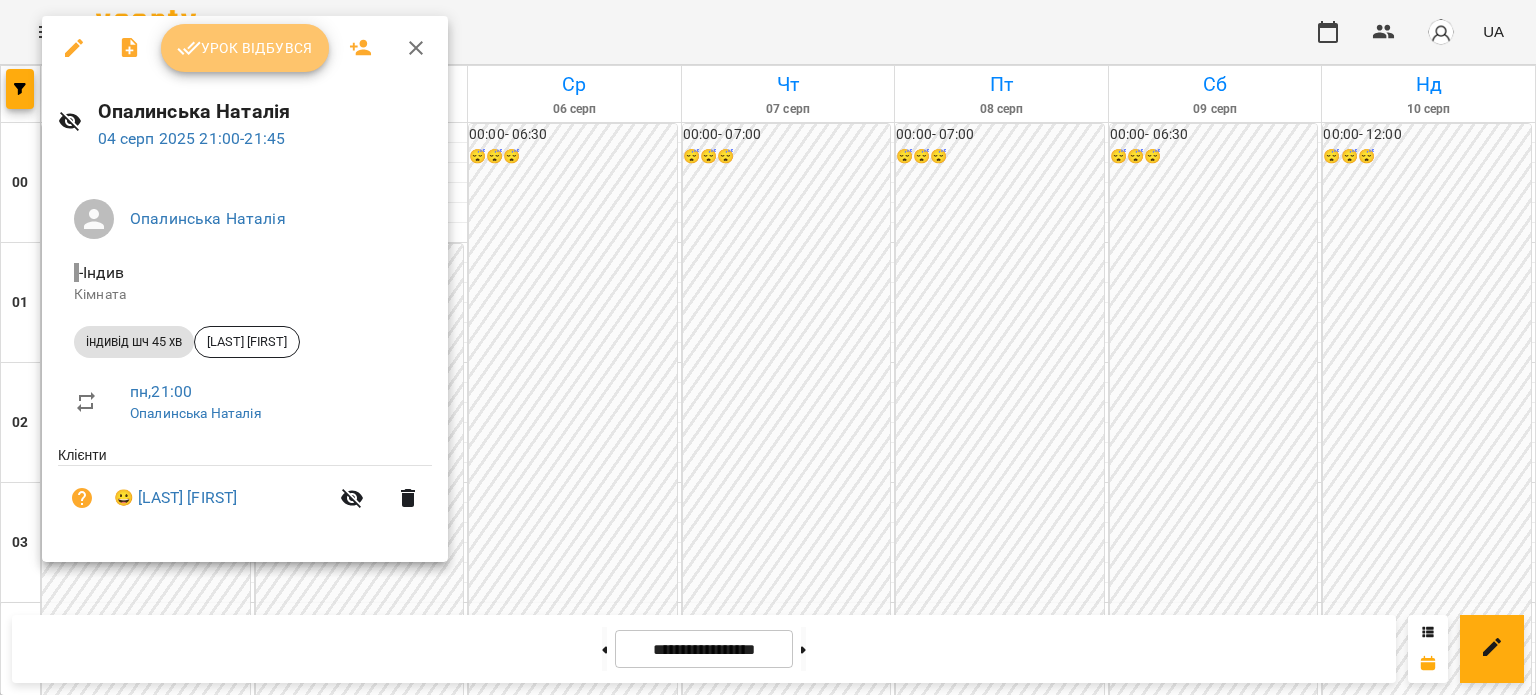 click on "Урок відбувся" at bounding box center [245, 48] 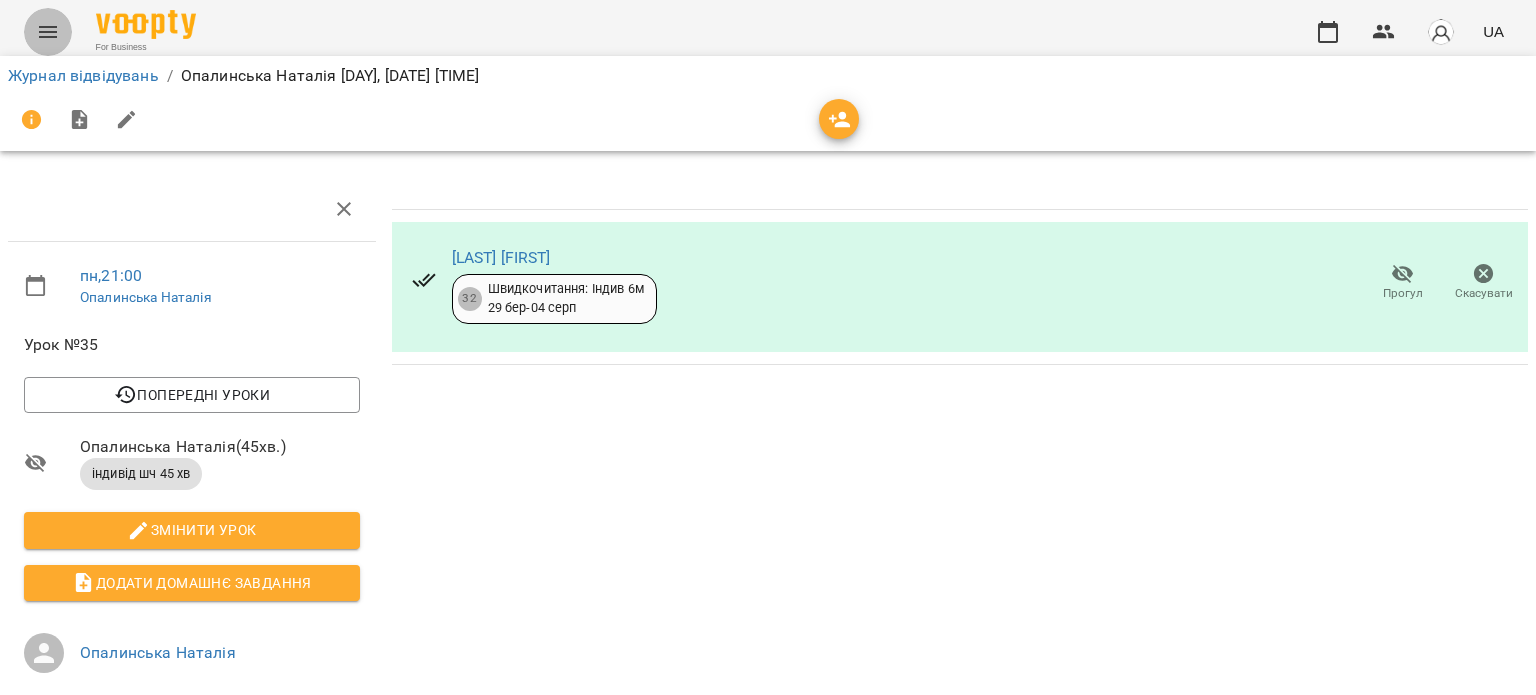 click 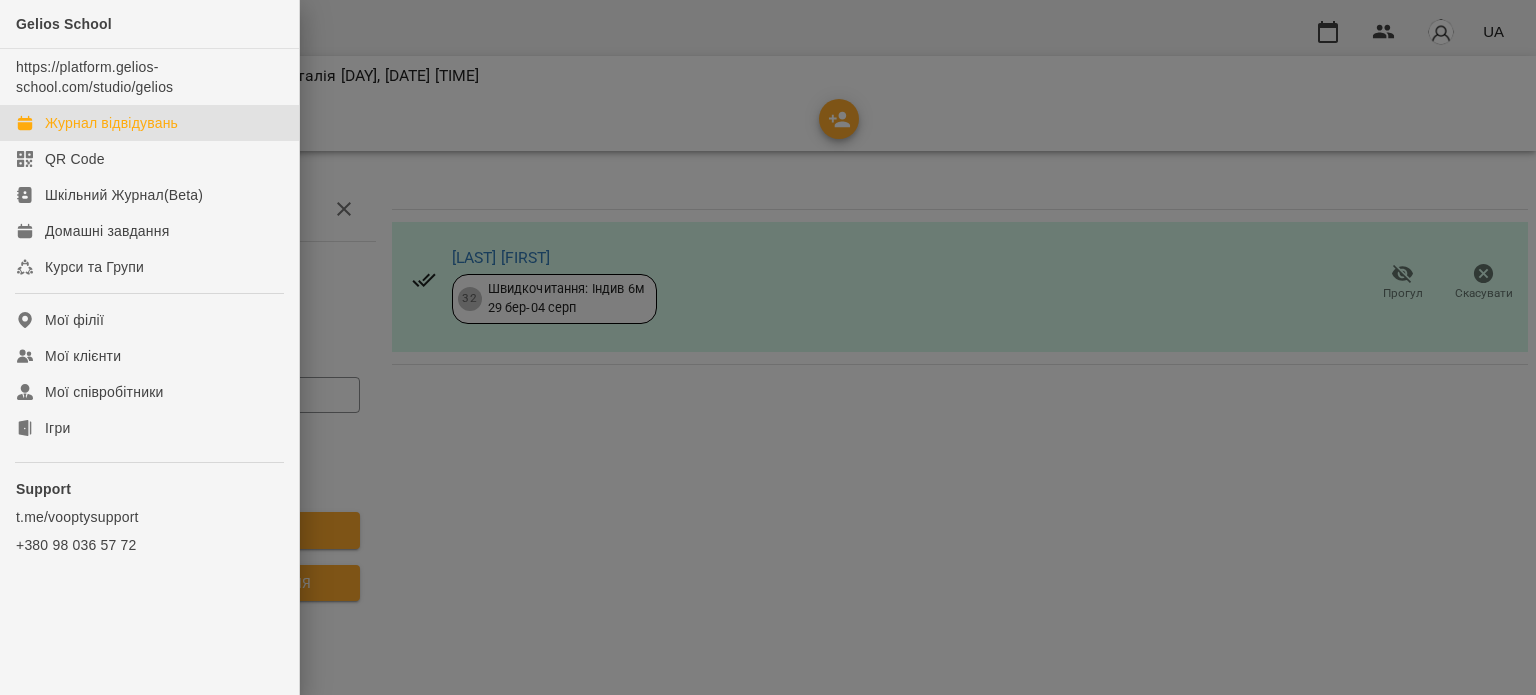 click on "Журнал відвідувань" at bounding box center [111, 123] 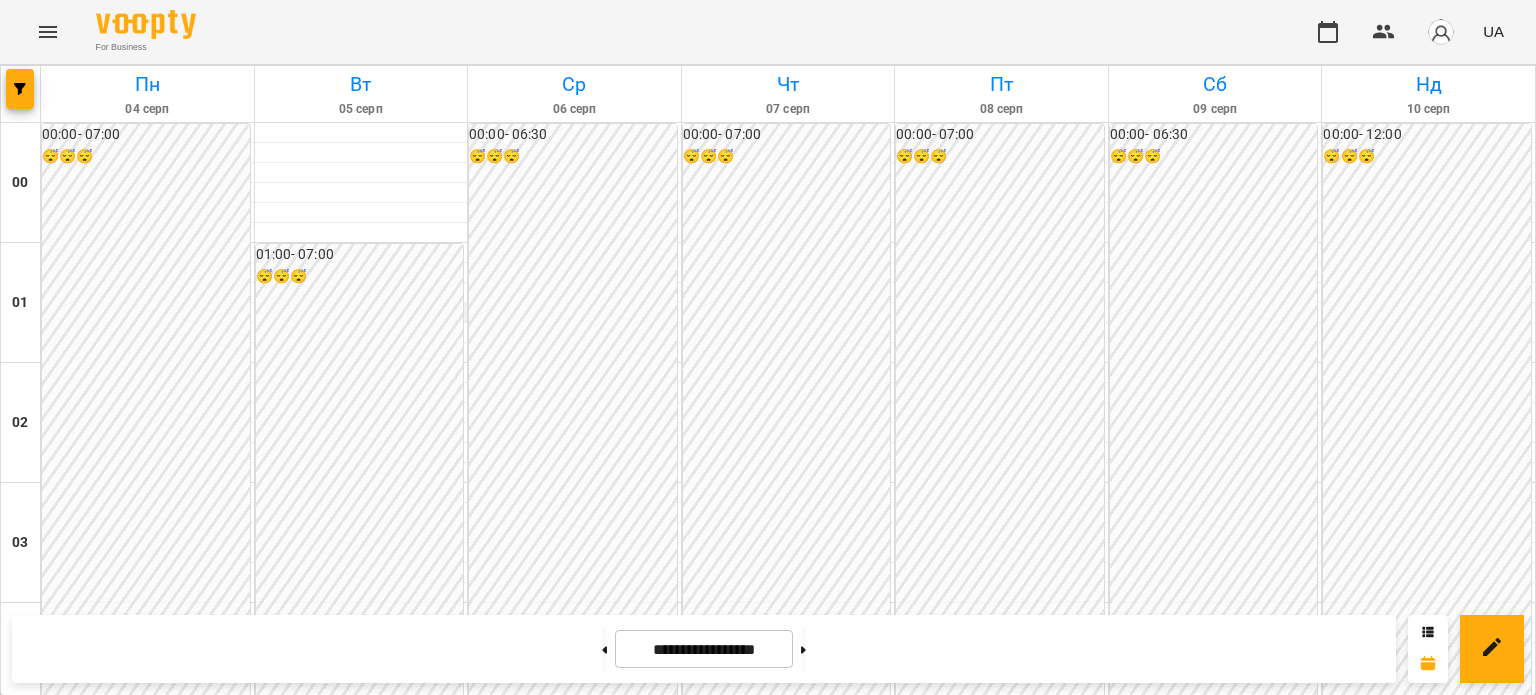 scroll, scrollTop: 2097, scrollLeft: 0, axis: vertical 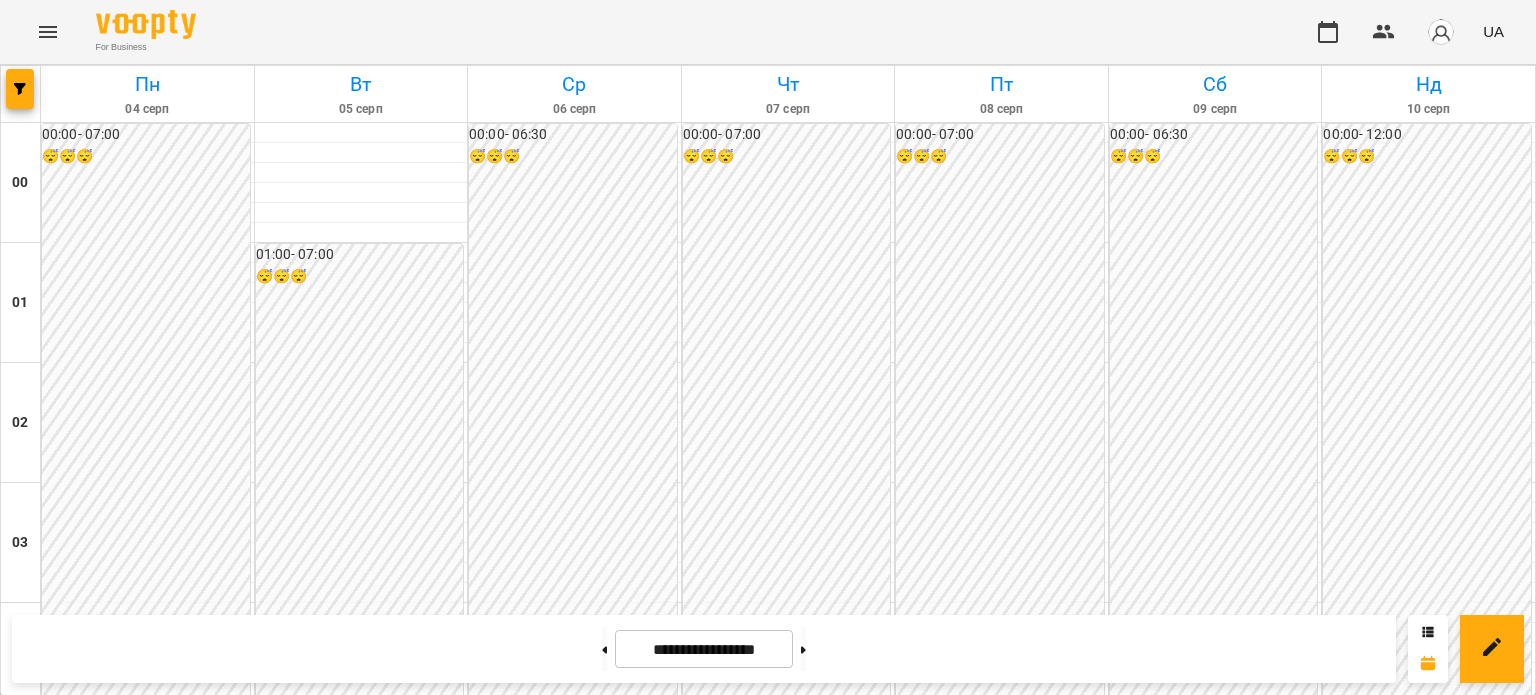 click on "[TIME] [LAST] [FIRST]" at bounding box center (107, 2251) 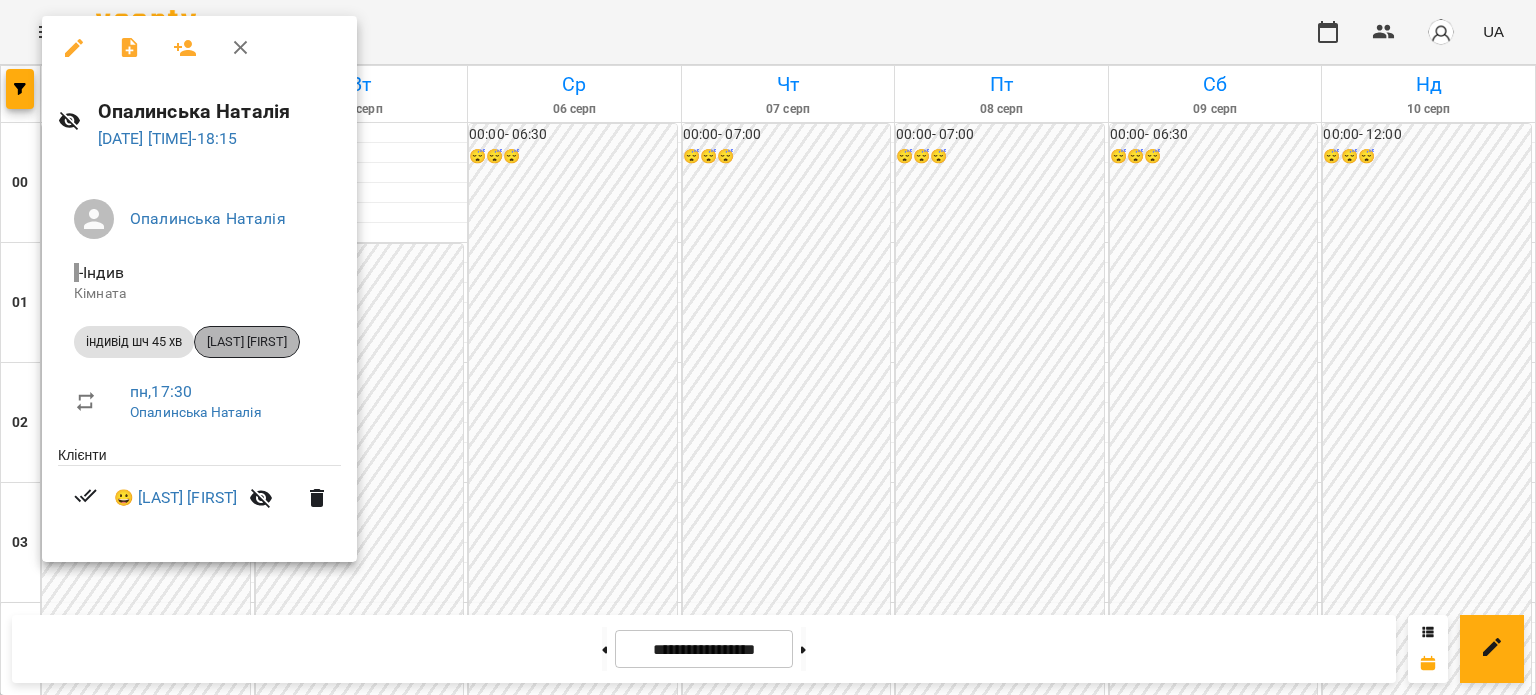 click on "[LAST] [FIRST]" at bounding box center [247, 342] 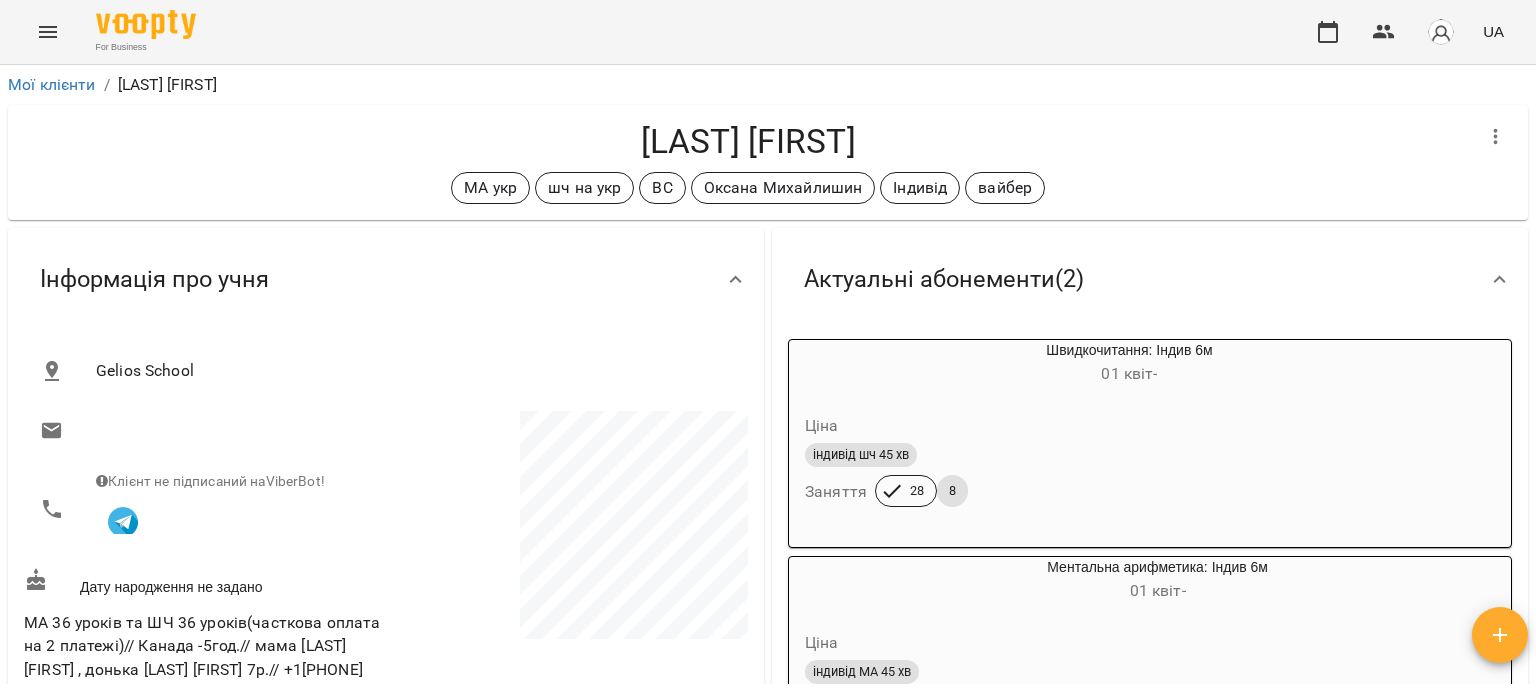 click 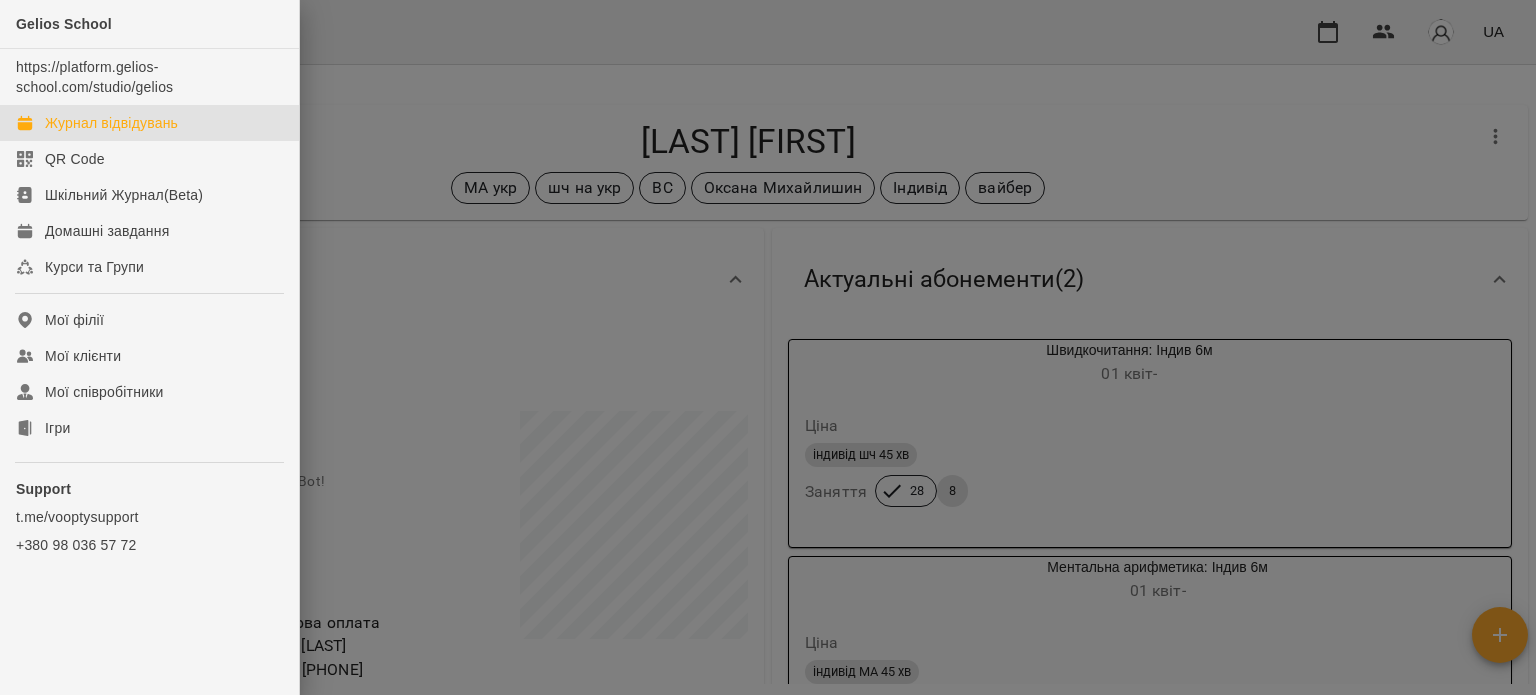 click on "Журнал відвідувань" at bounding box center [111, 123] 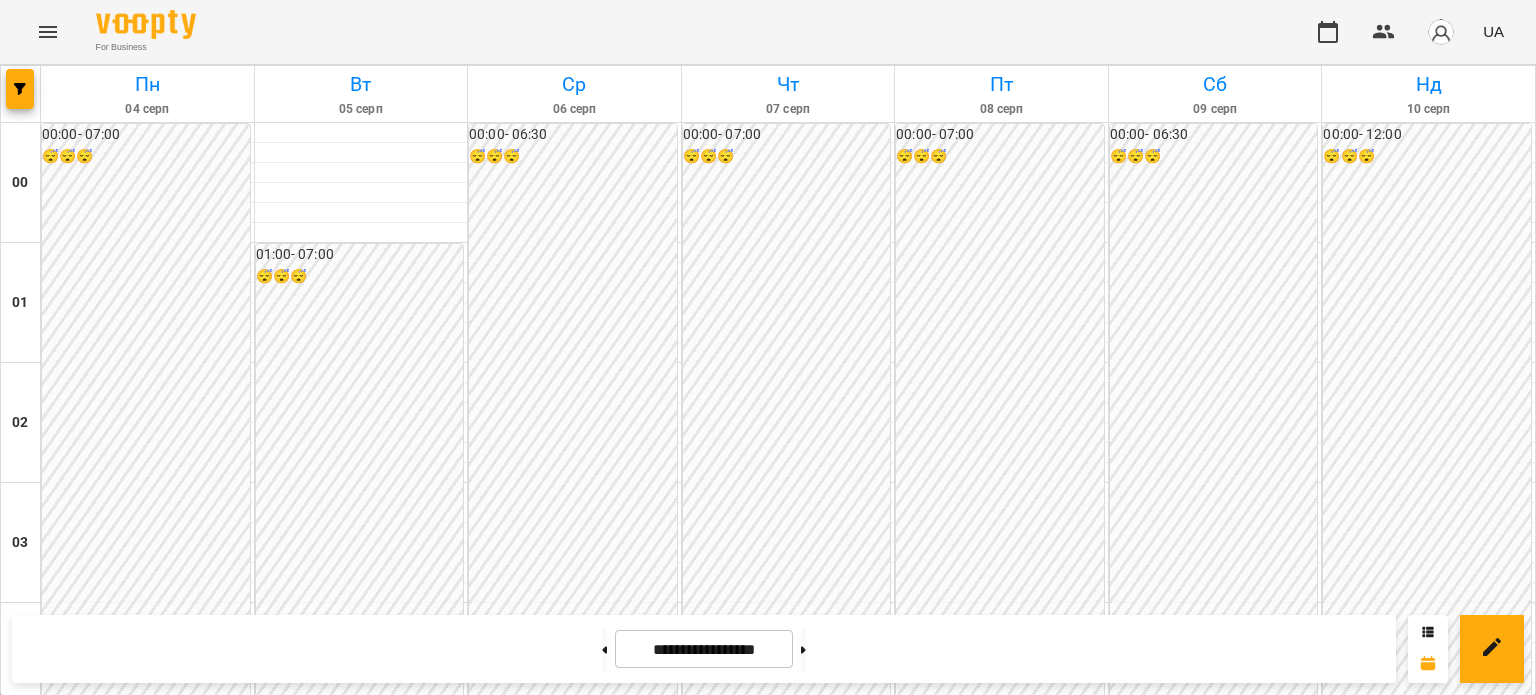 scroll, scrollTop: 1697, scrollLeft: 0, axis: vertical 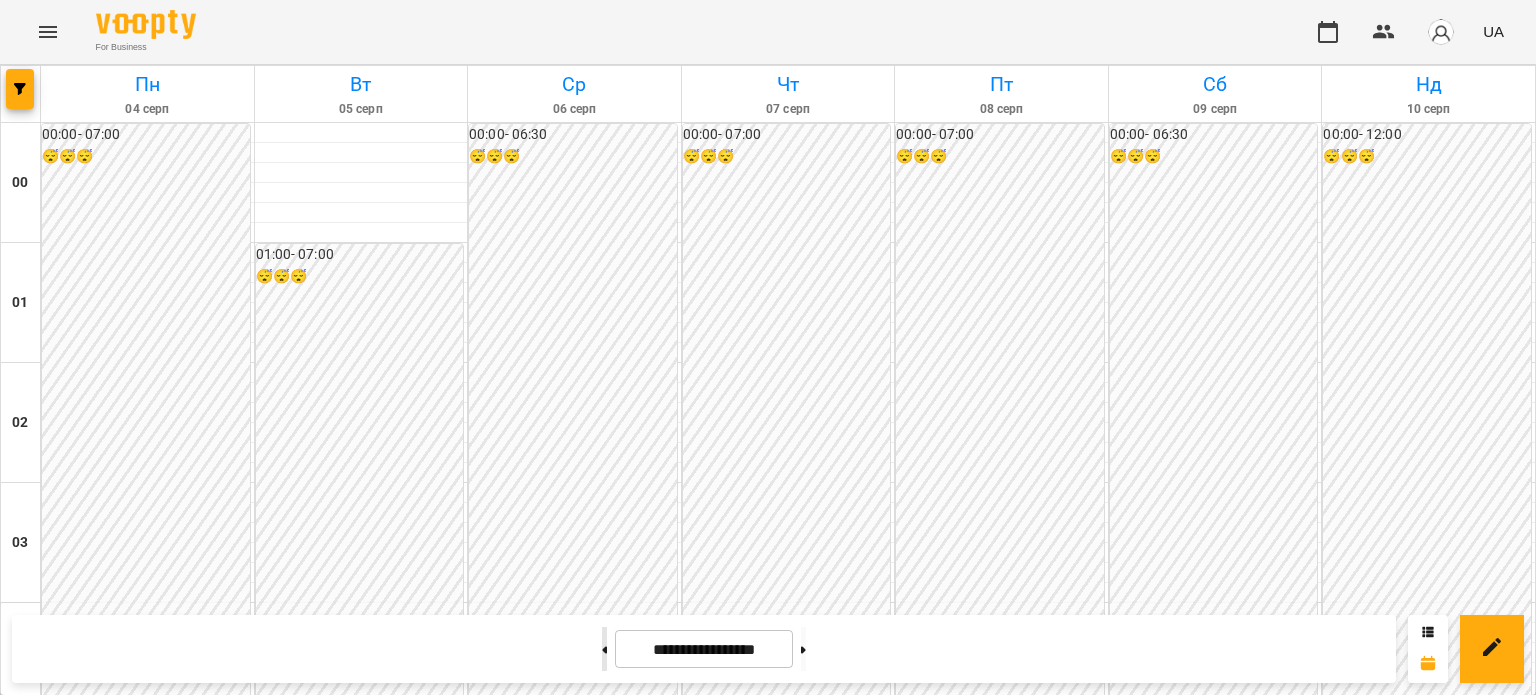 click at bounding box center [604, 649] 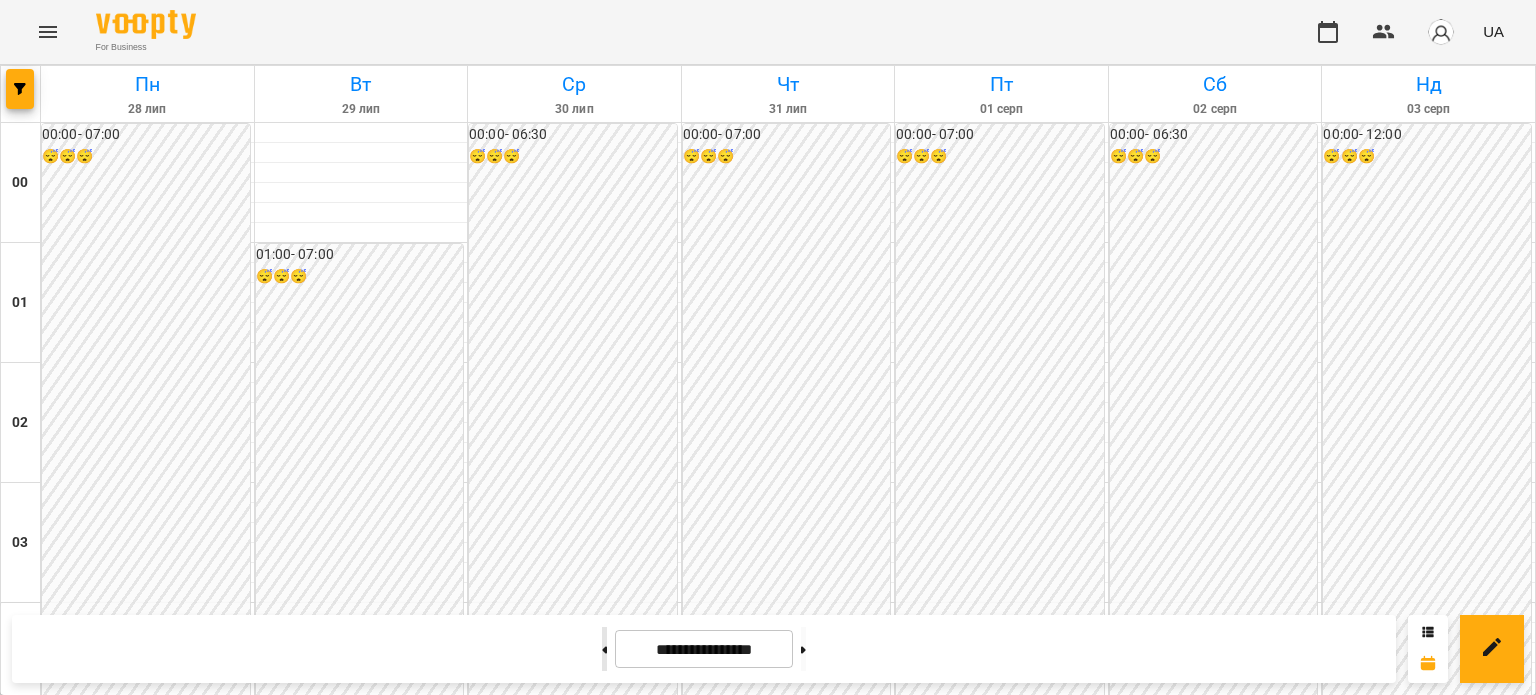 click 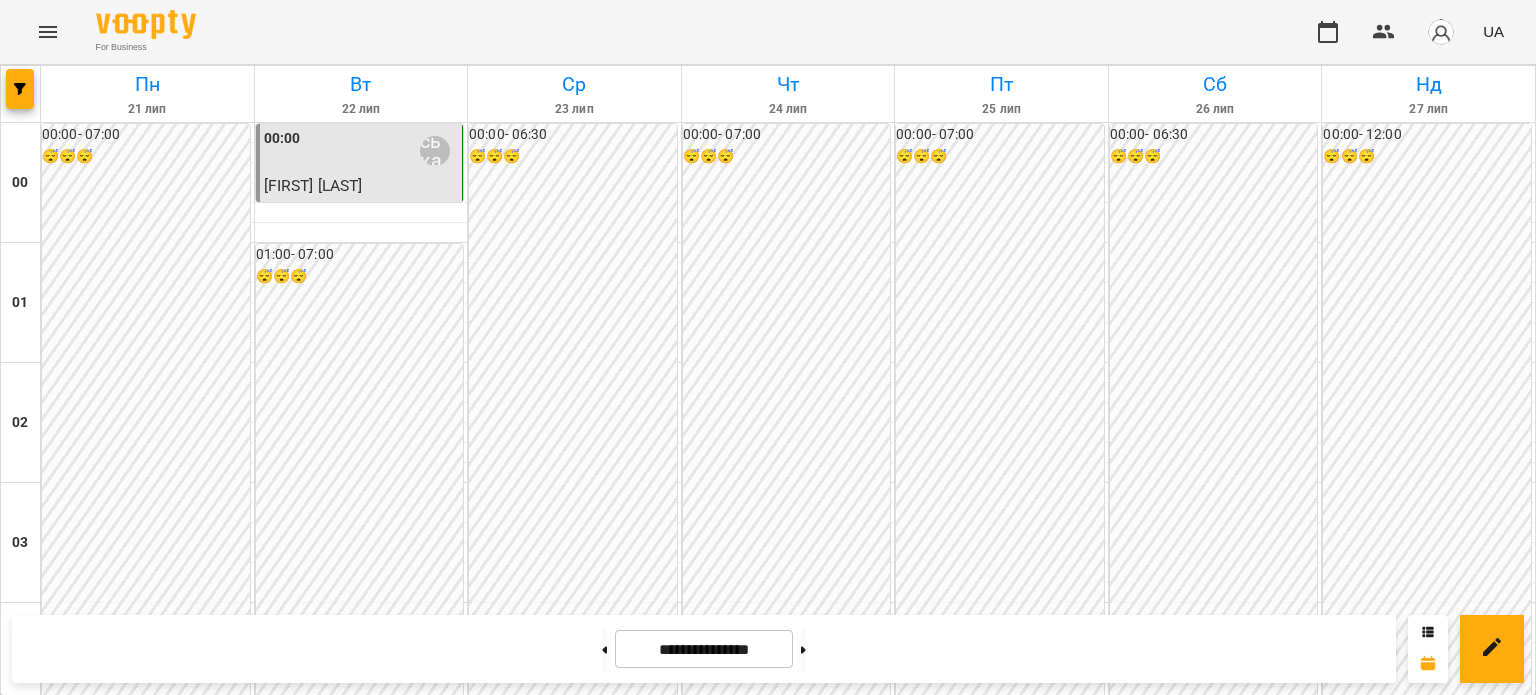 scroll, scrollTop: 2200, scrollLeft: 0, axis: vertical 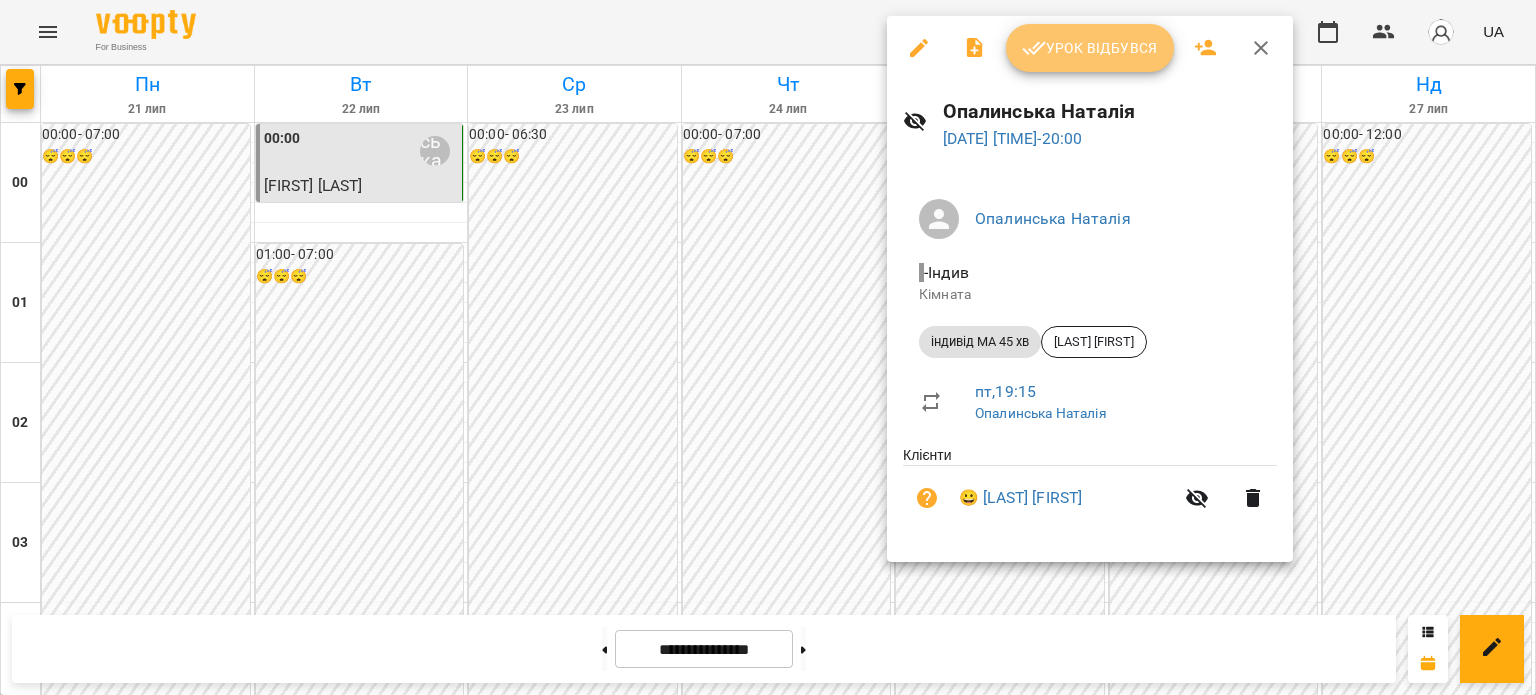 click on "Урок відбувся" at bounding box center [1090, 48] 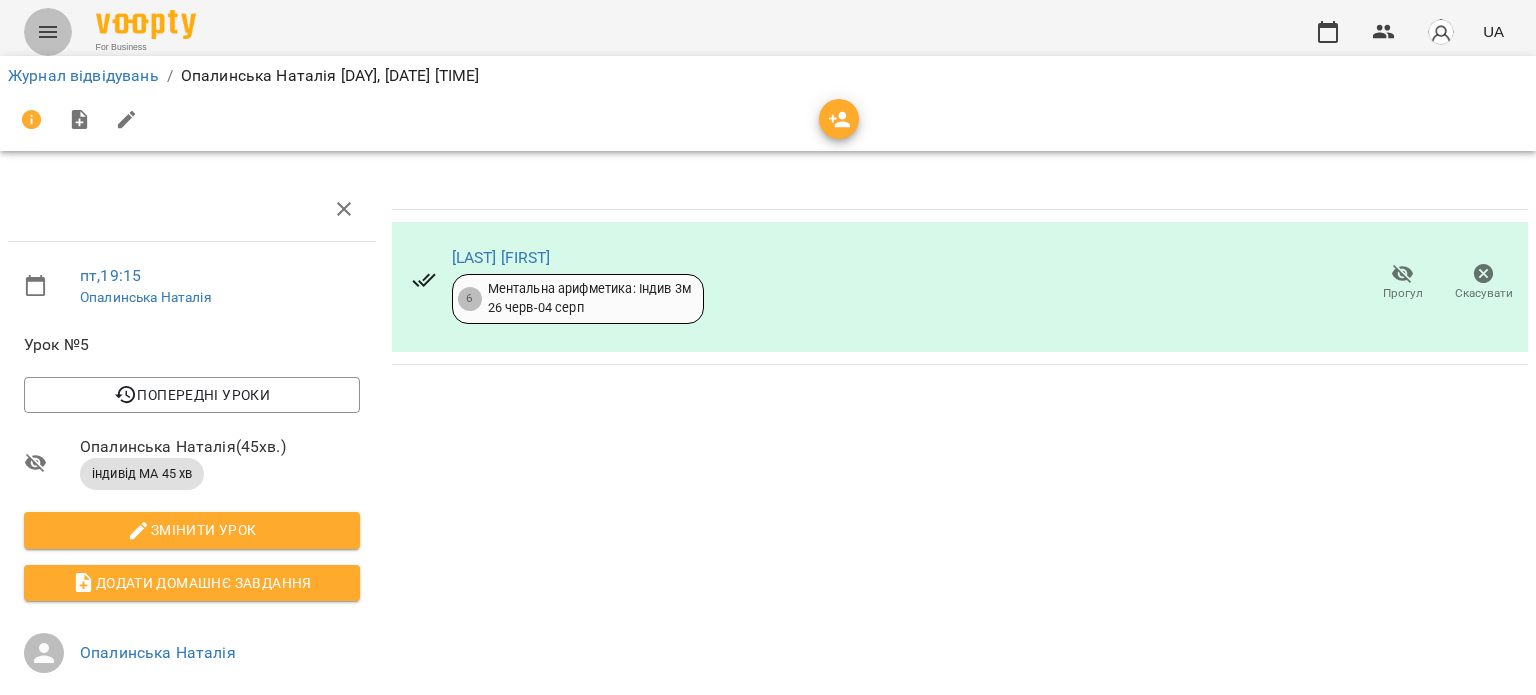 click 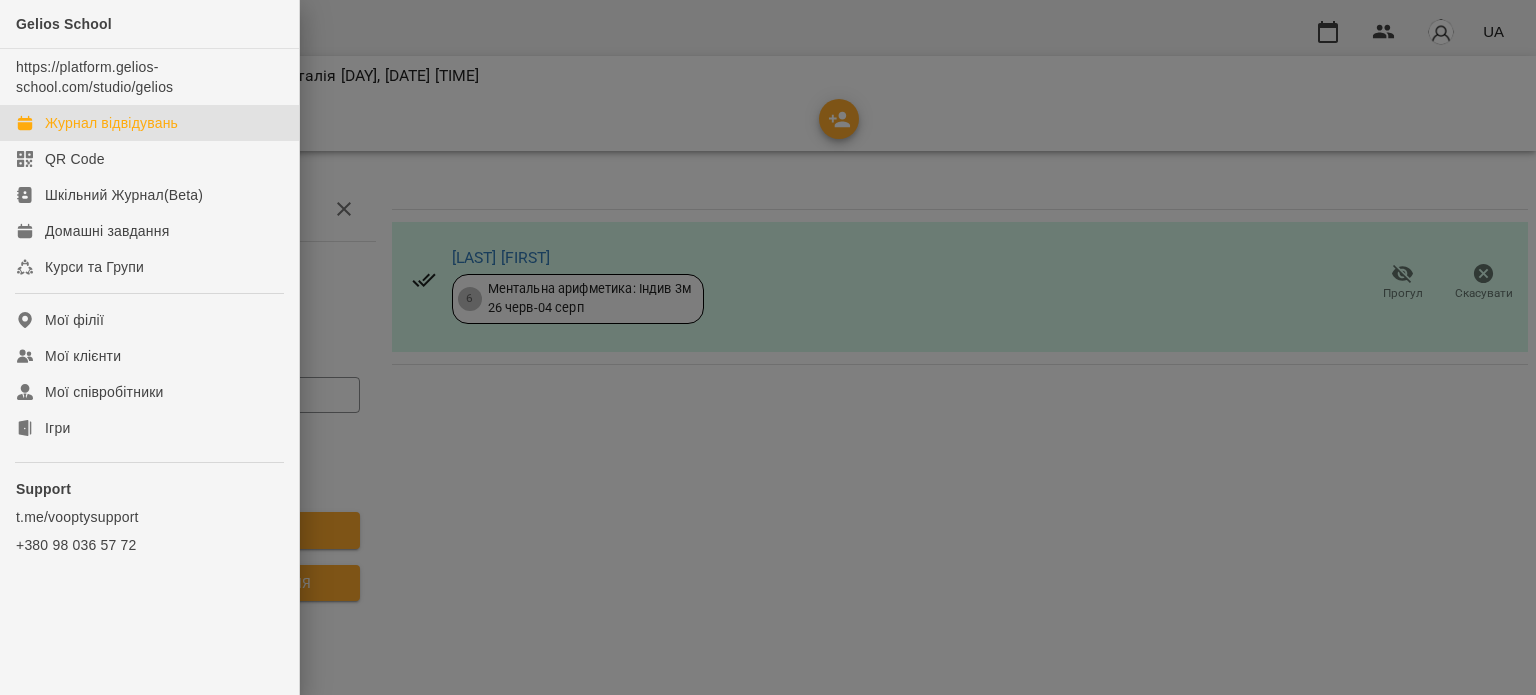 click on "Журнал відвідувань" at bounding box center [111, 123] 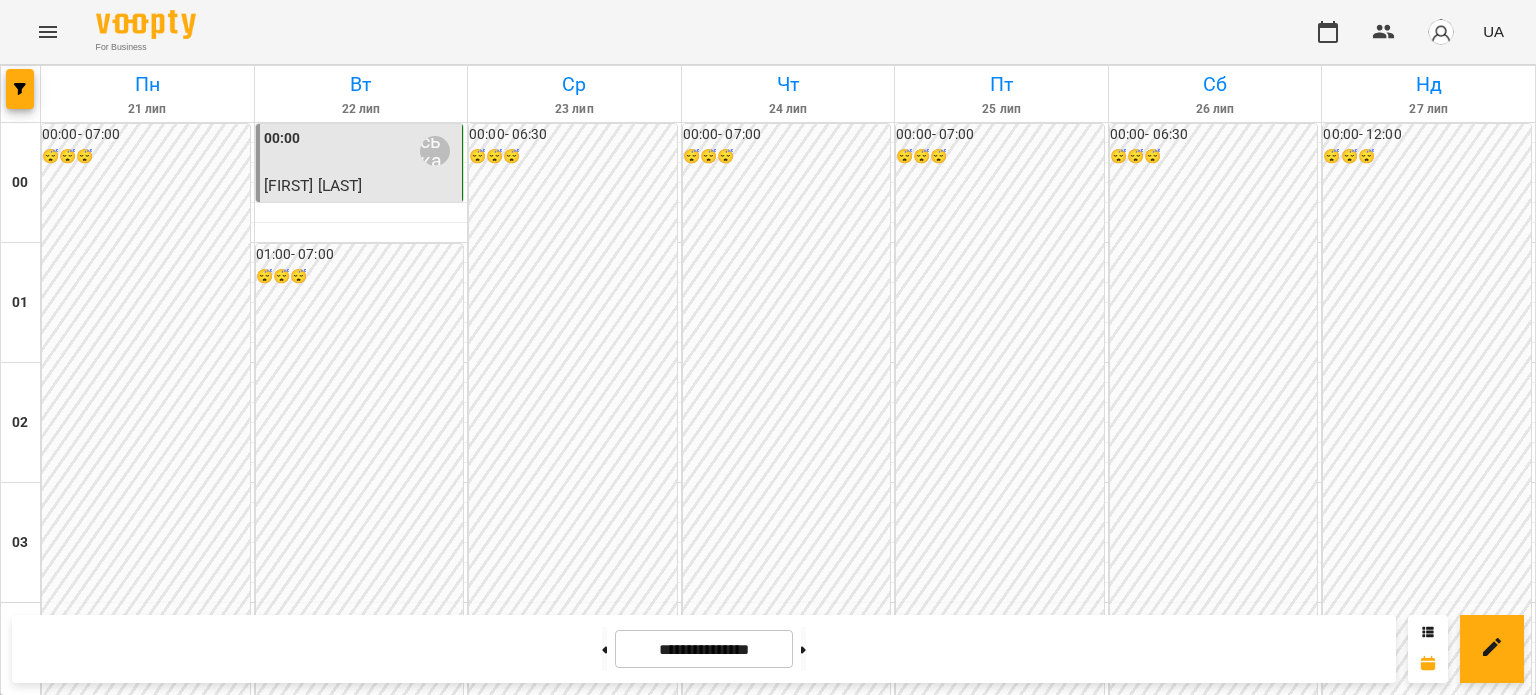 scroll, scrollTop: 2200, scrollLeft: 0, axis: vertical 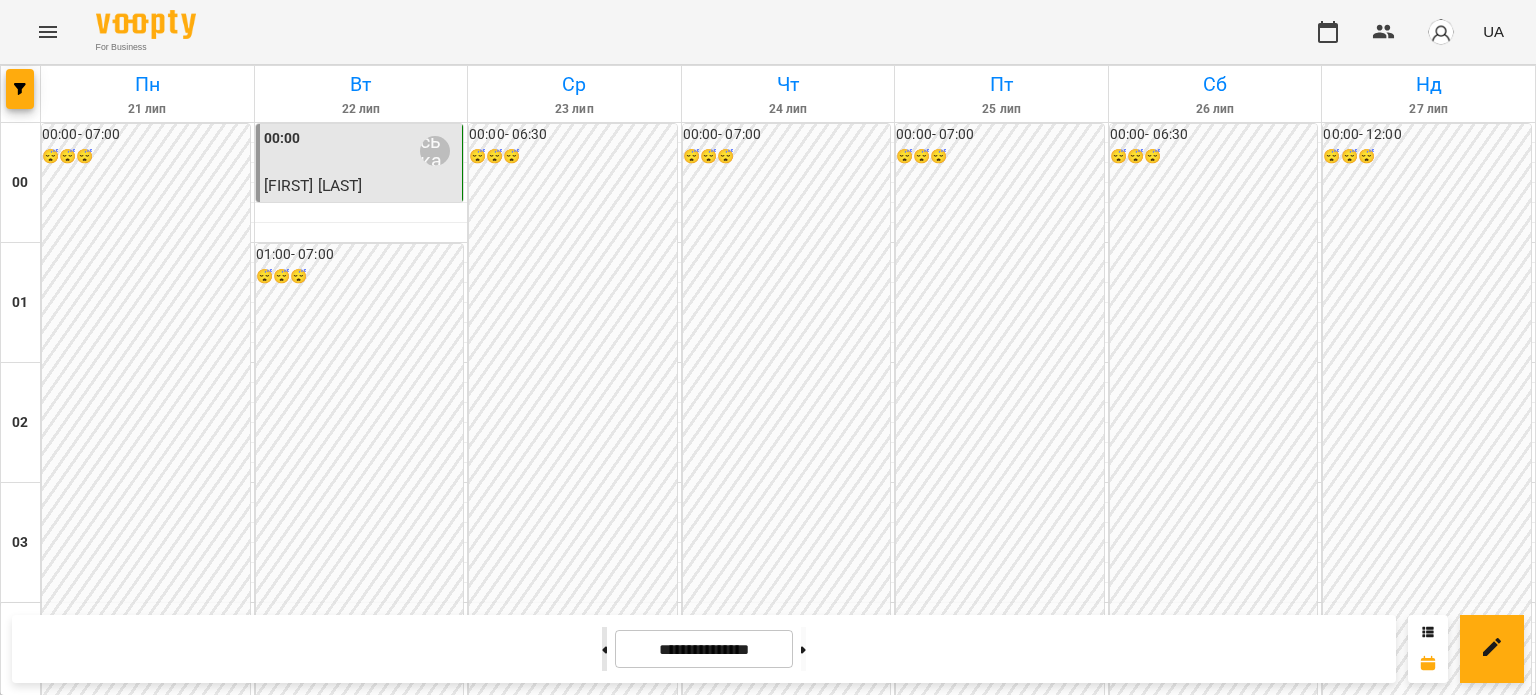 click at bounding box center [604, 649] 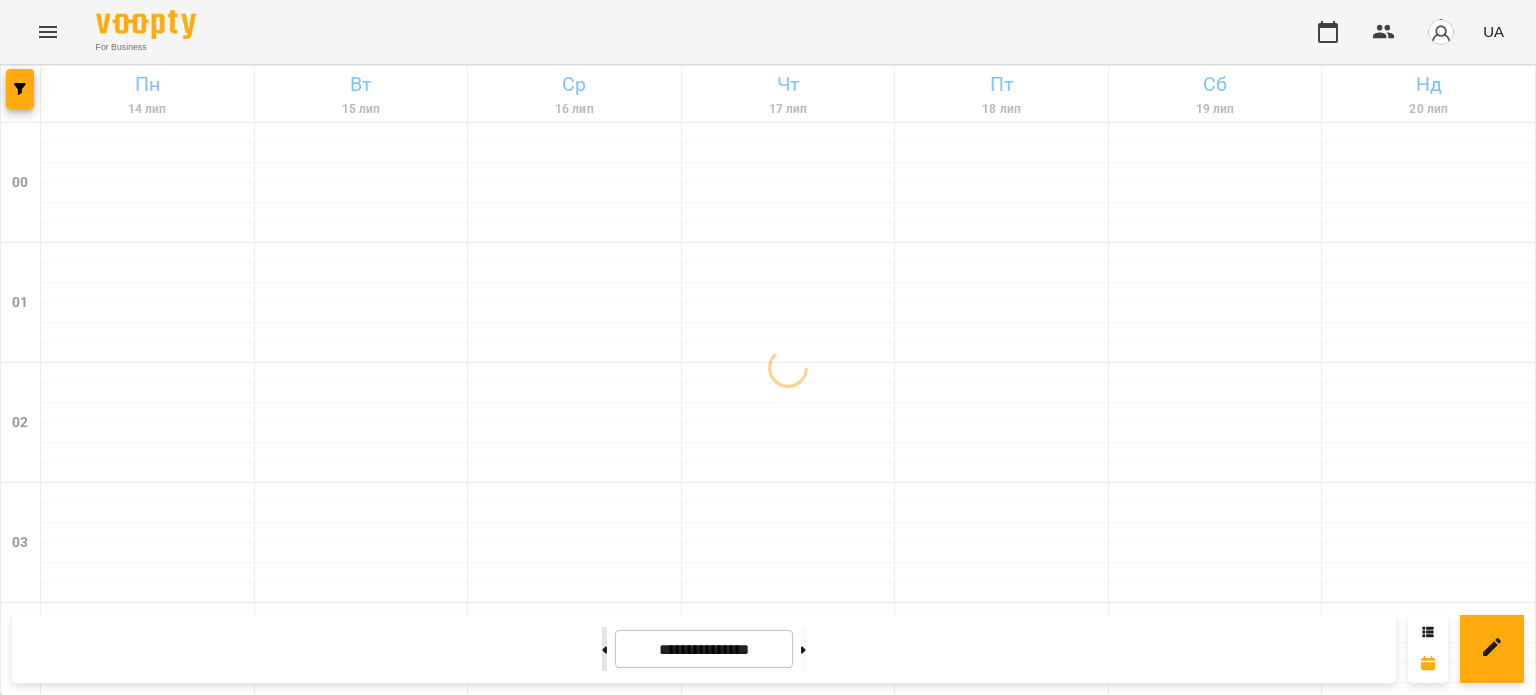 click 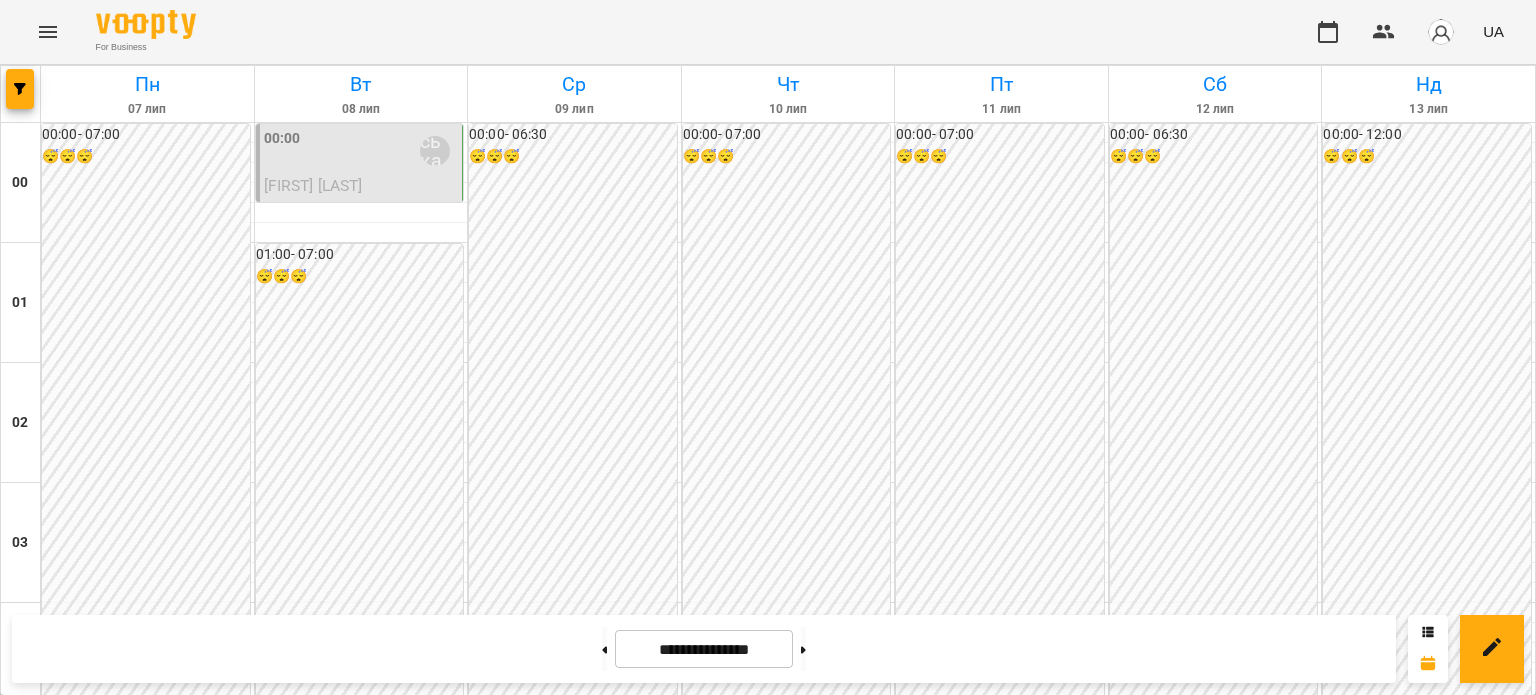 scroll, scrollTop: 2397, scrollLeft: 0, axis: vertical 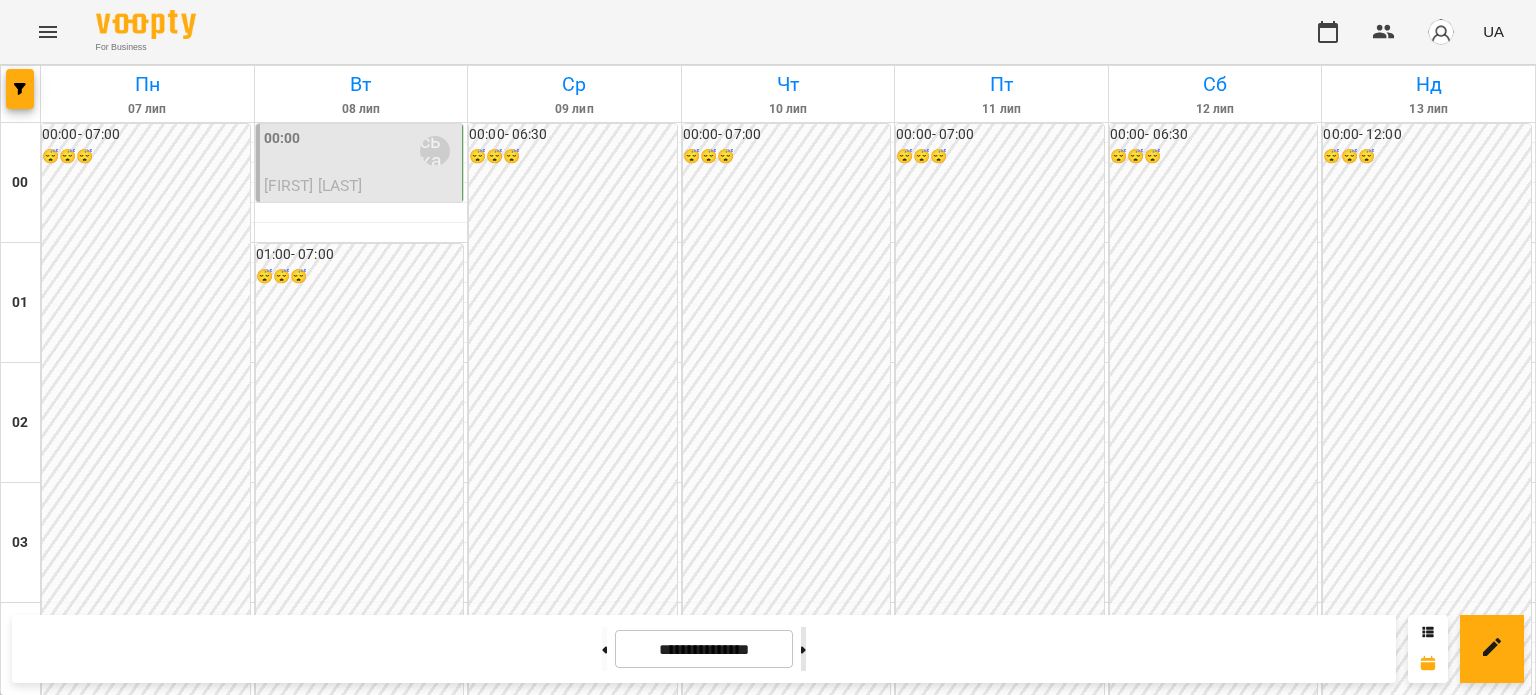 click 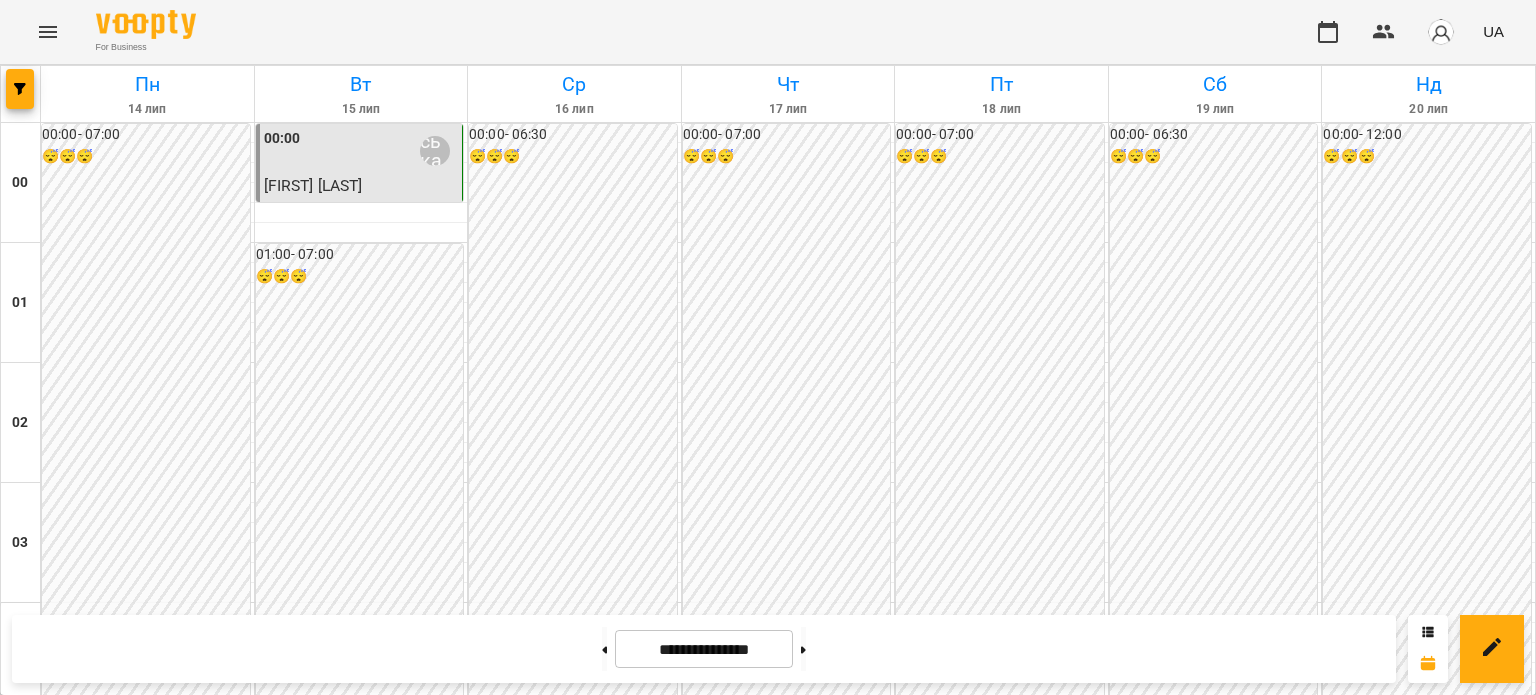 scroll, scrollTop: 2097, scrollLeft: 0, axis: vertical 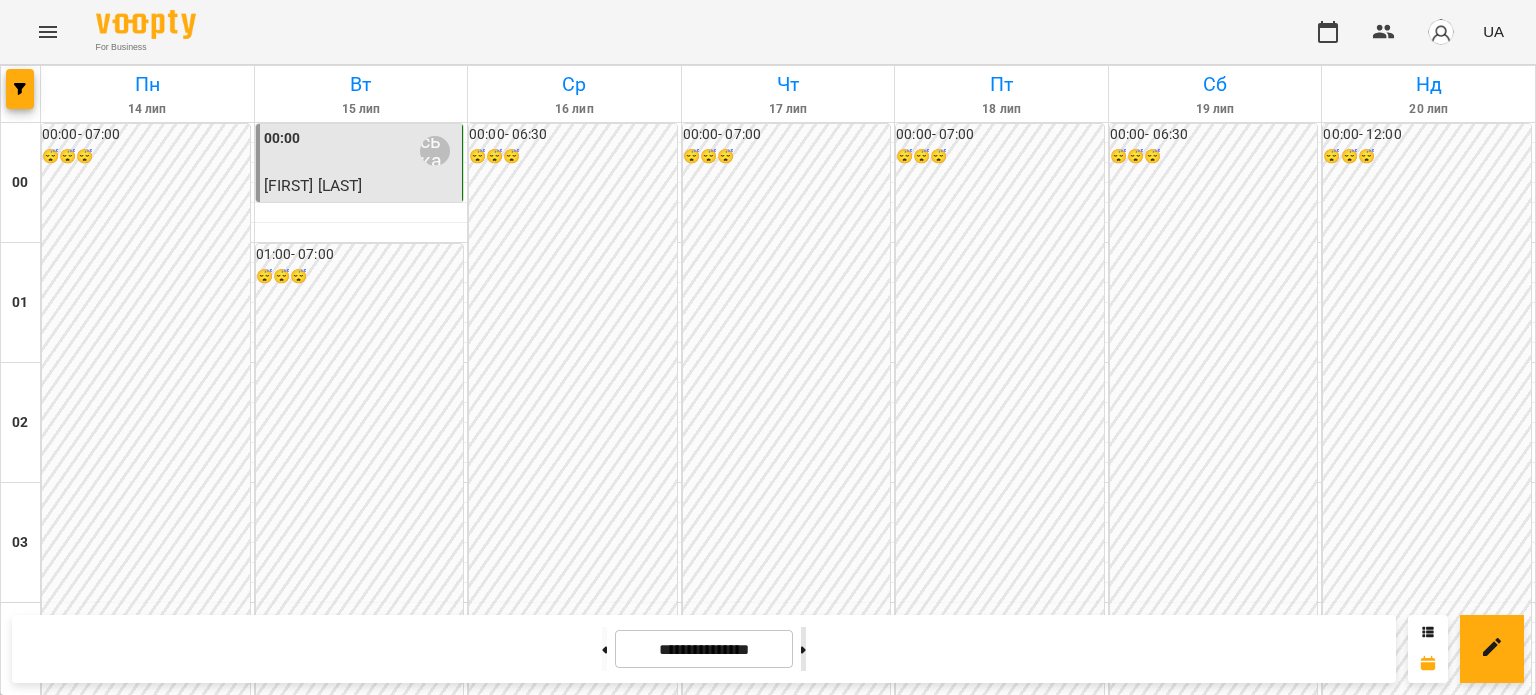 click 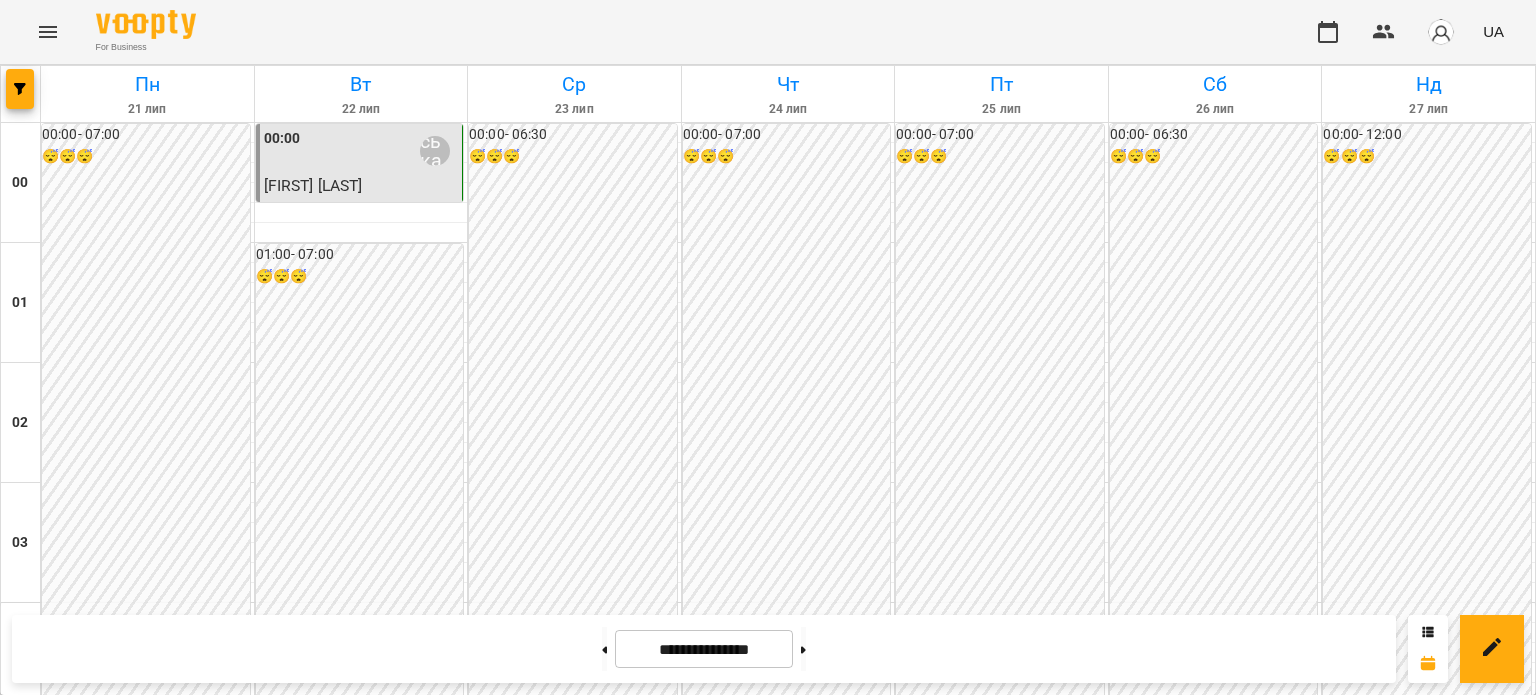 scroll, scrollTop: 2197, scrollLeft: 0, axis: vertical 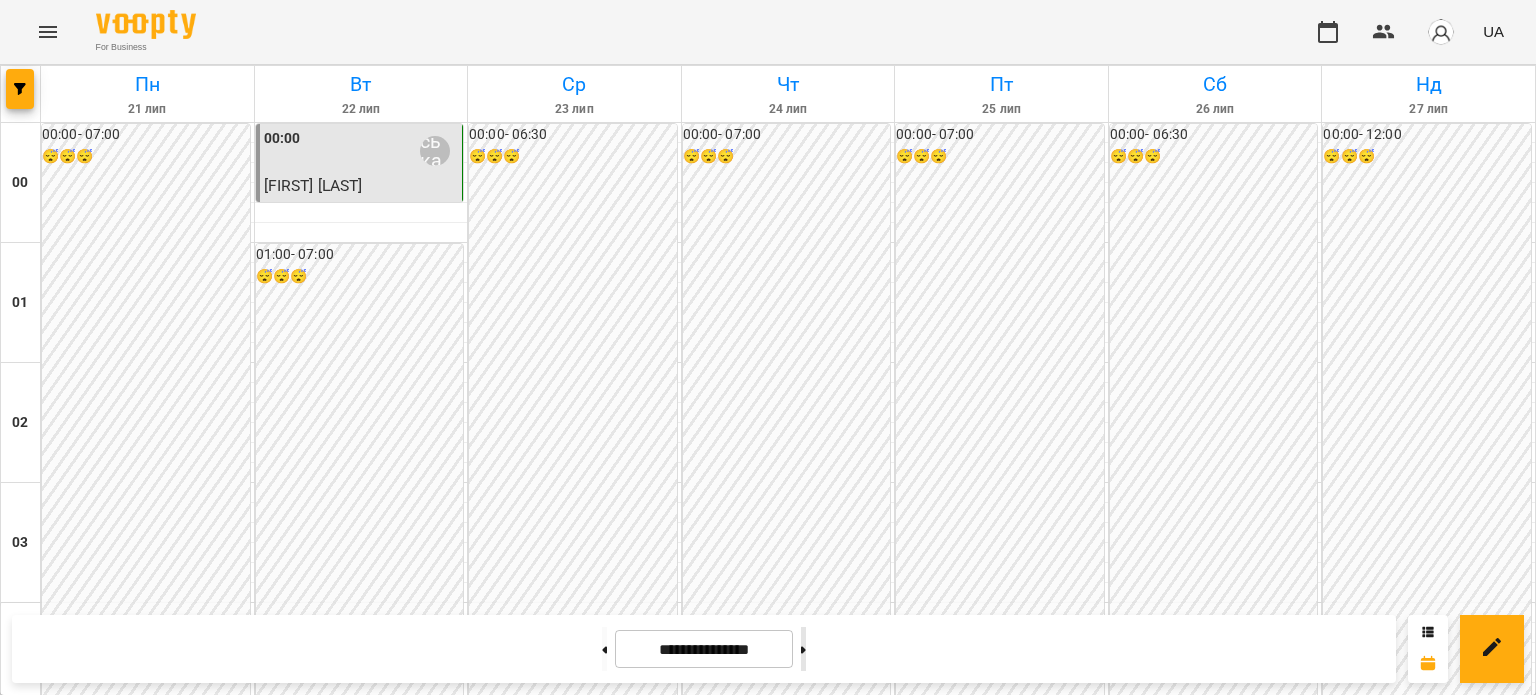 click 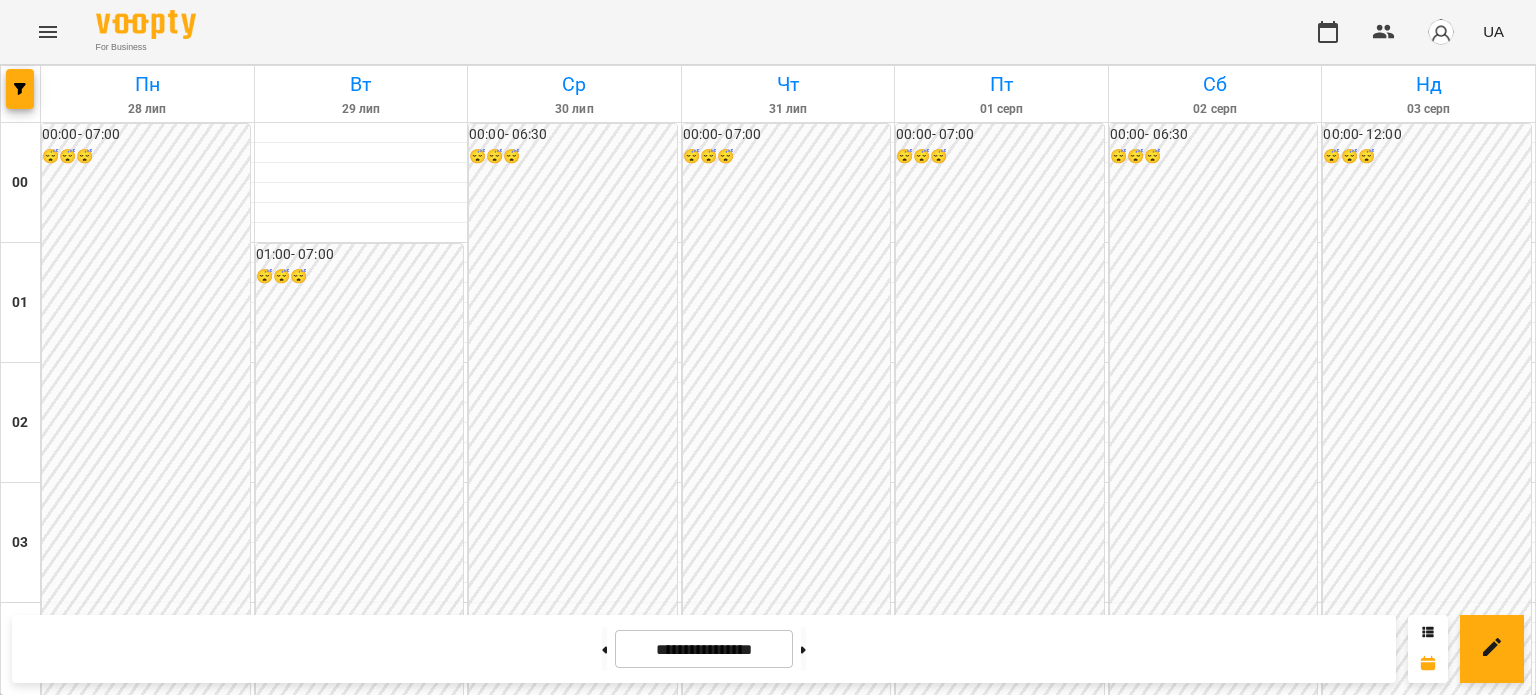scroll, scrollTop: 2297, scrollLeft: 0, axis: vertical 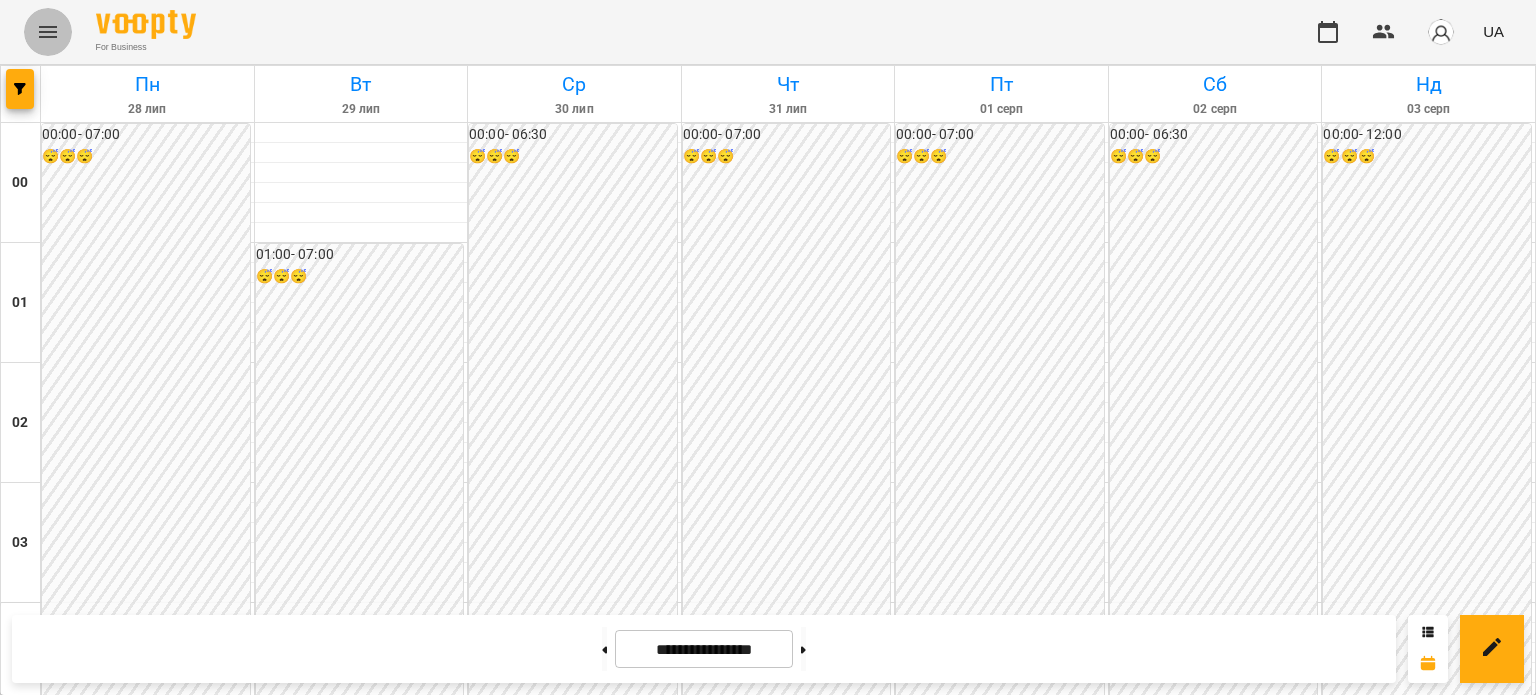 click 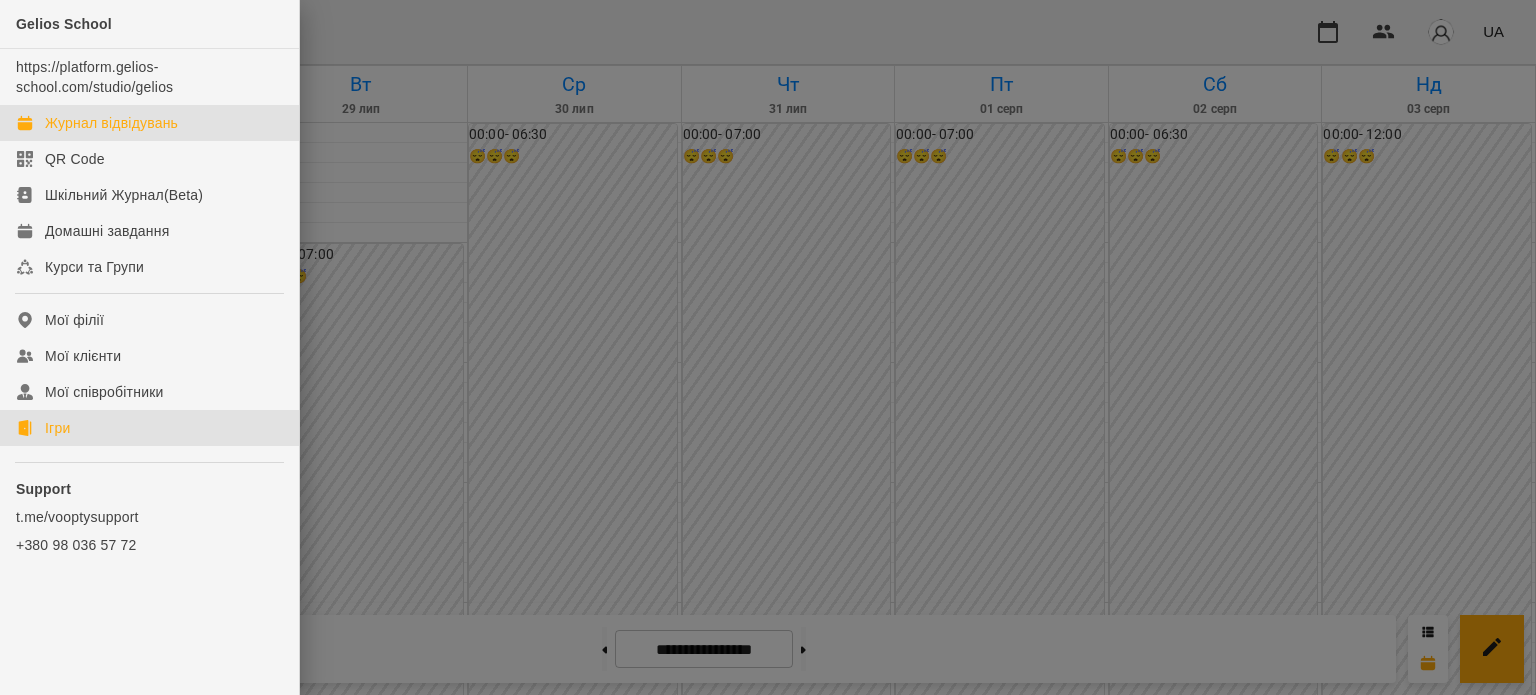 click on "Ігри" 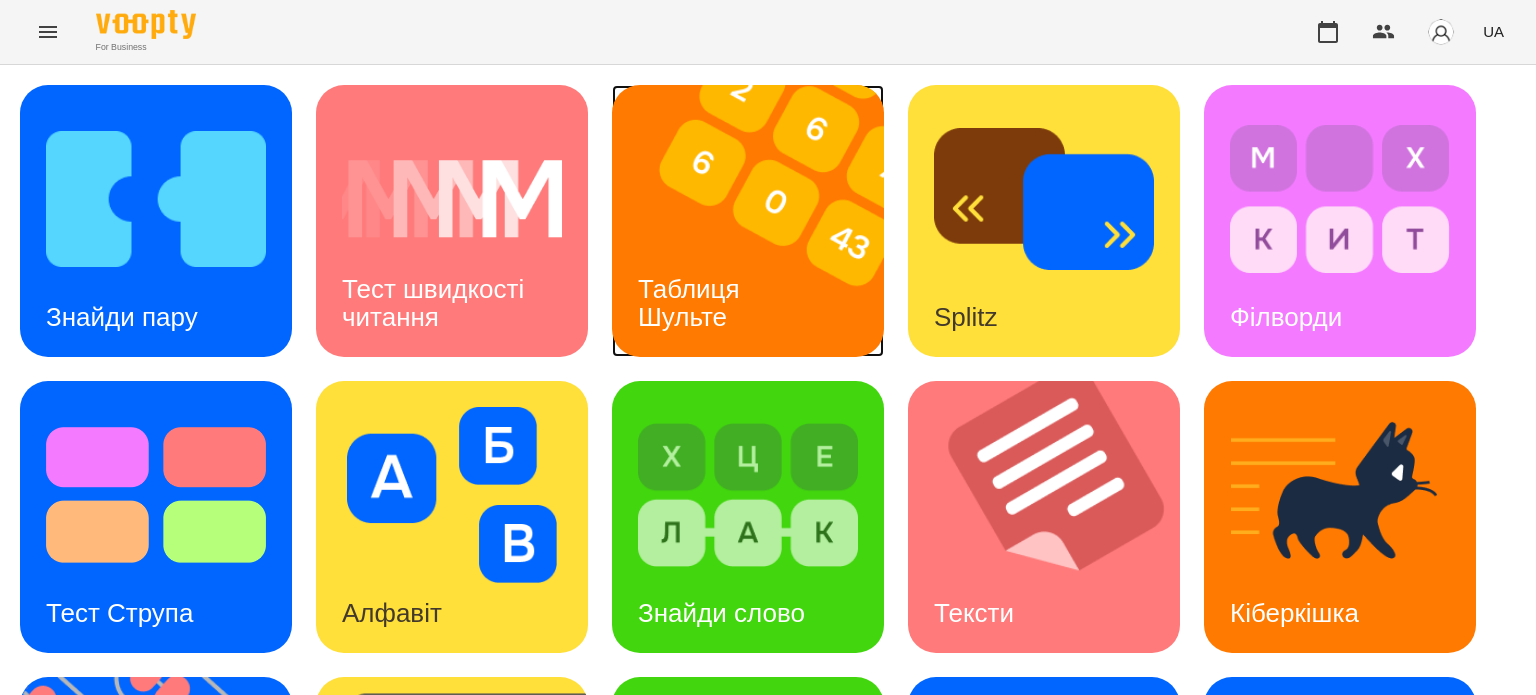 click on "Таблиця
Шульте" at bounding box center (692, 302) 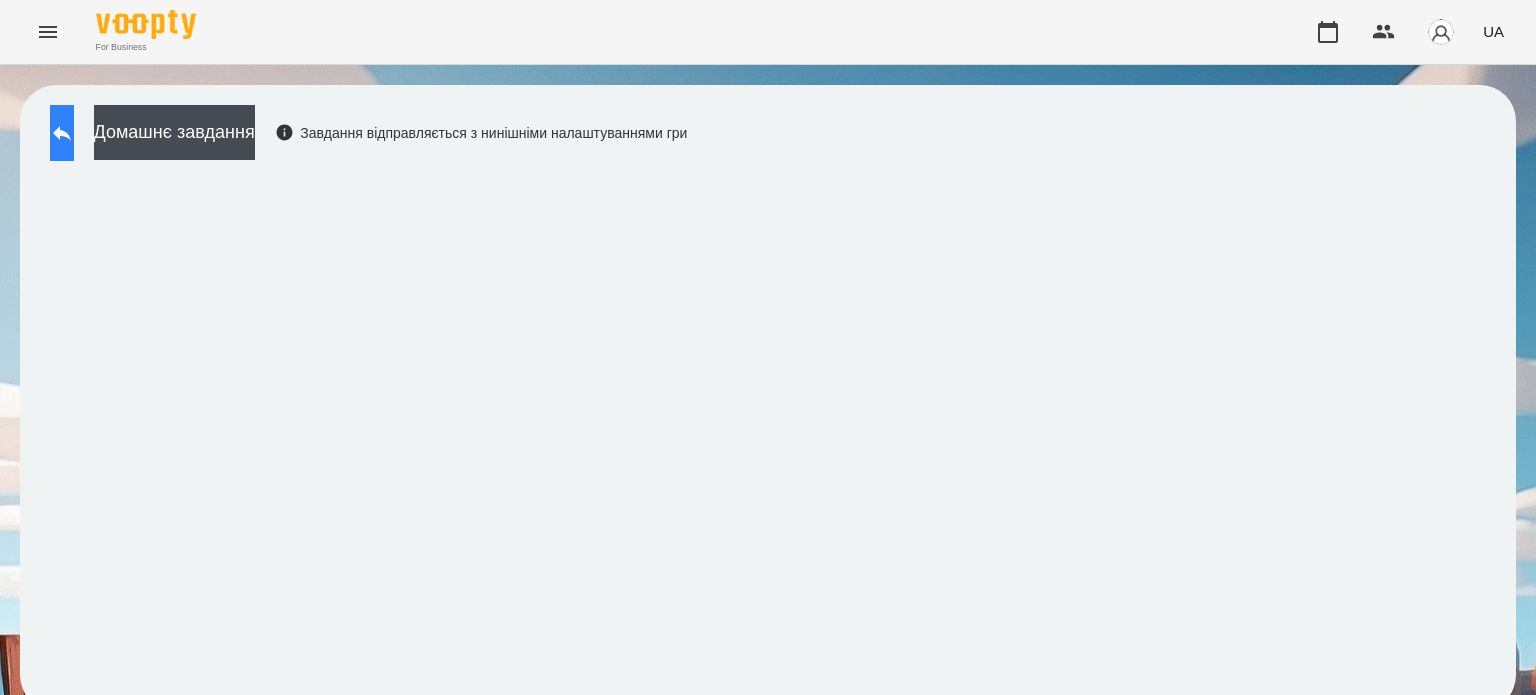 click 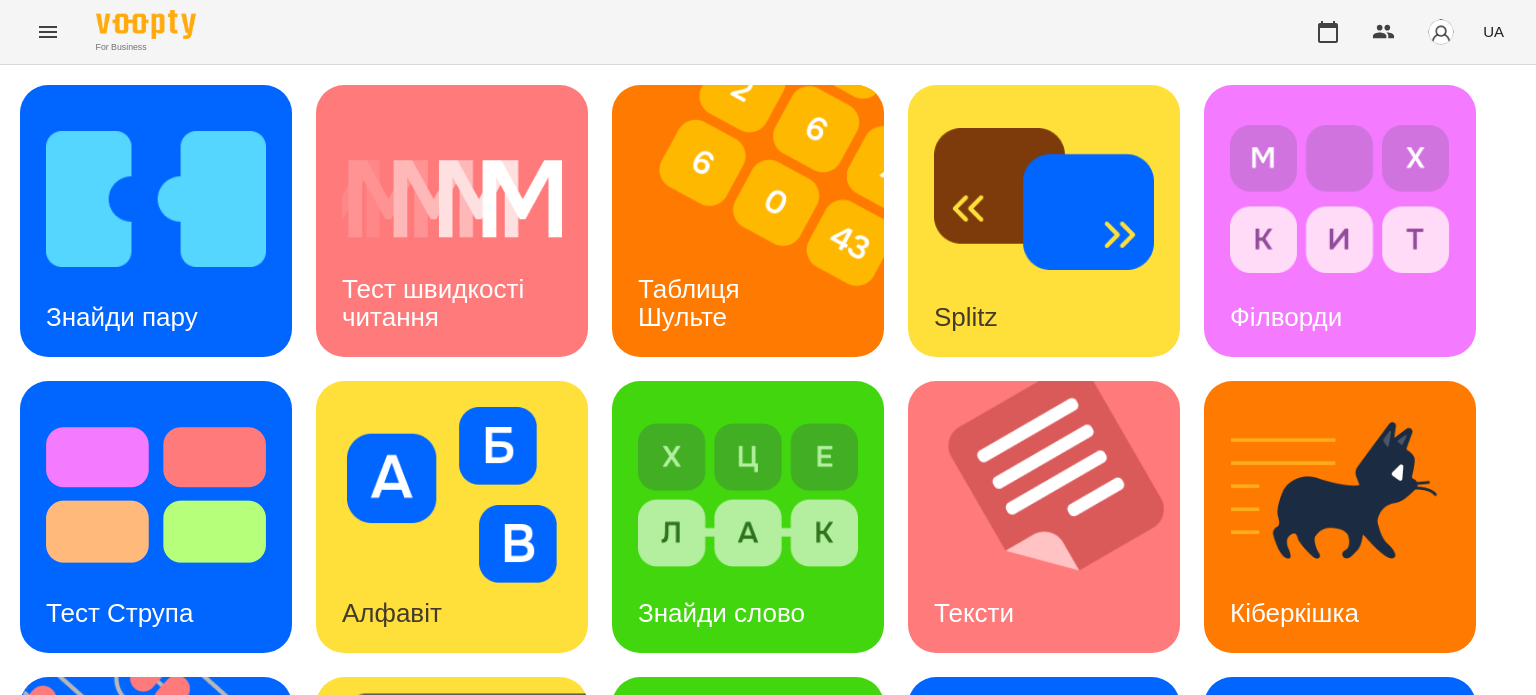 scroll, scrollTop: 0, scrollLeft: 0, axis: both 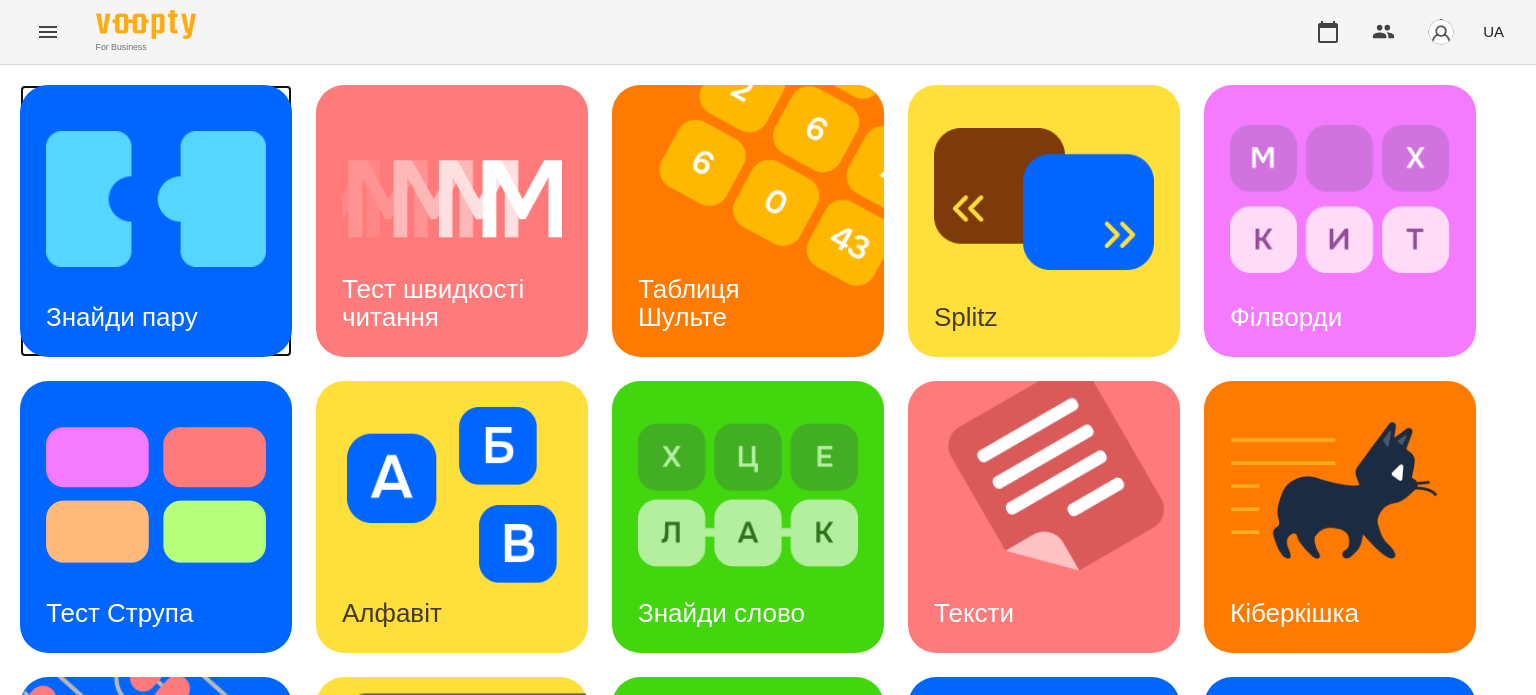 click at bounding box center [156, 199] 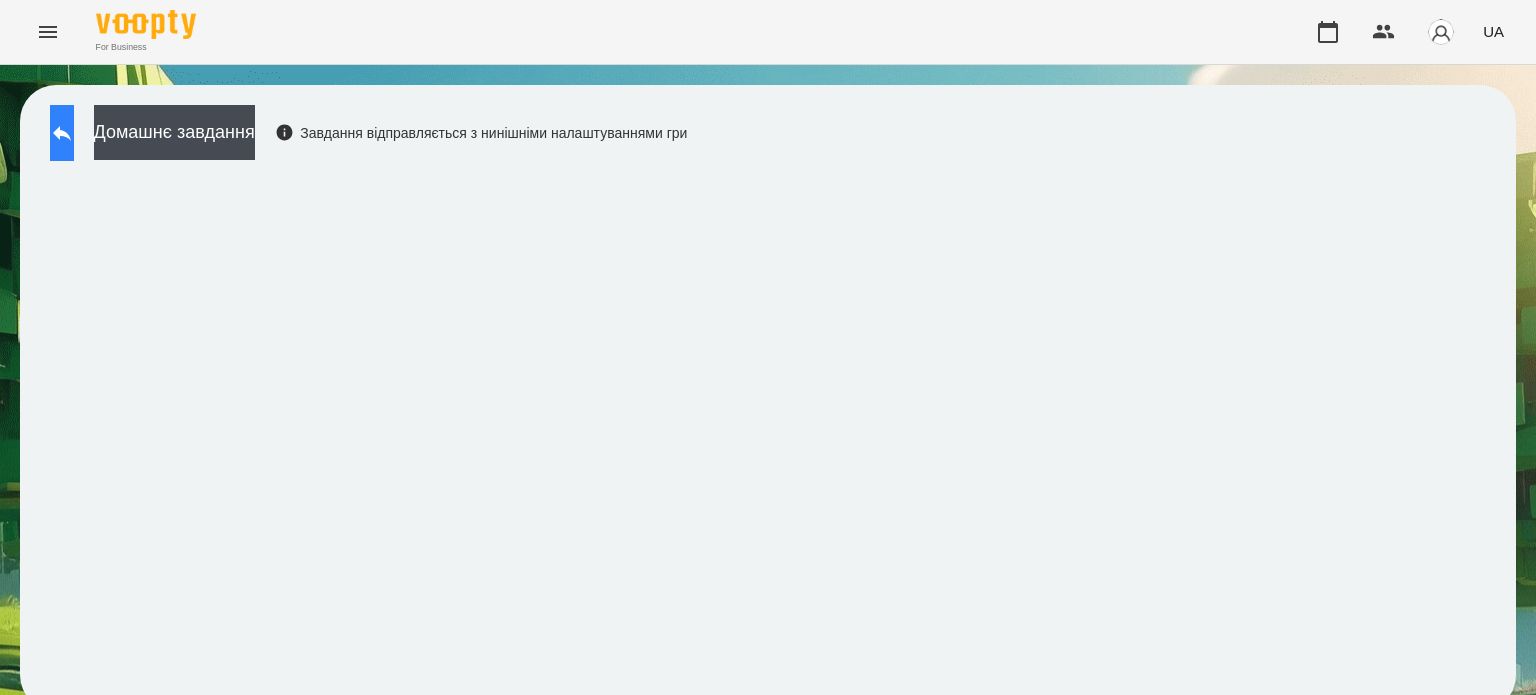 click 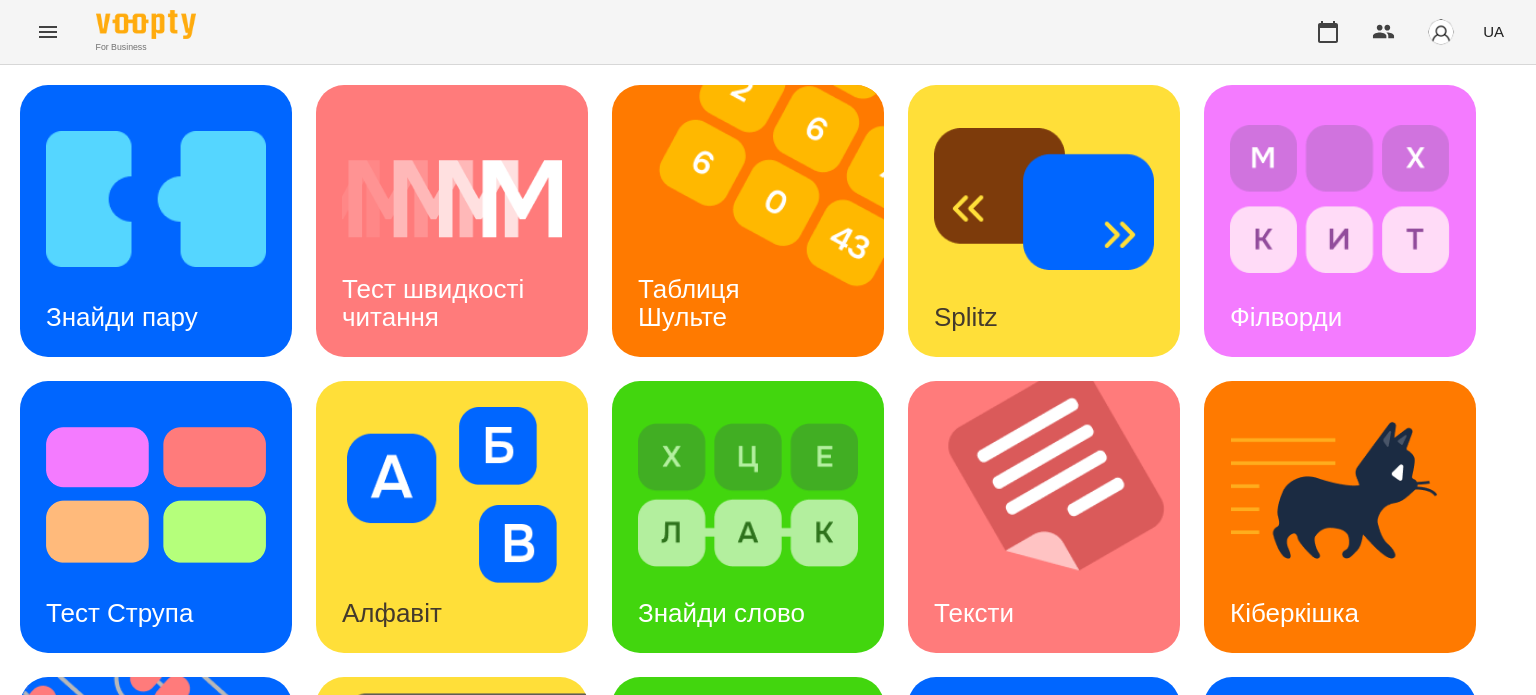 scroll, scrollTop: 94, scrollLeft: 0, axis: vertical 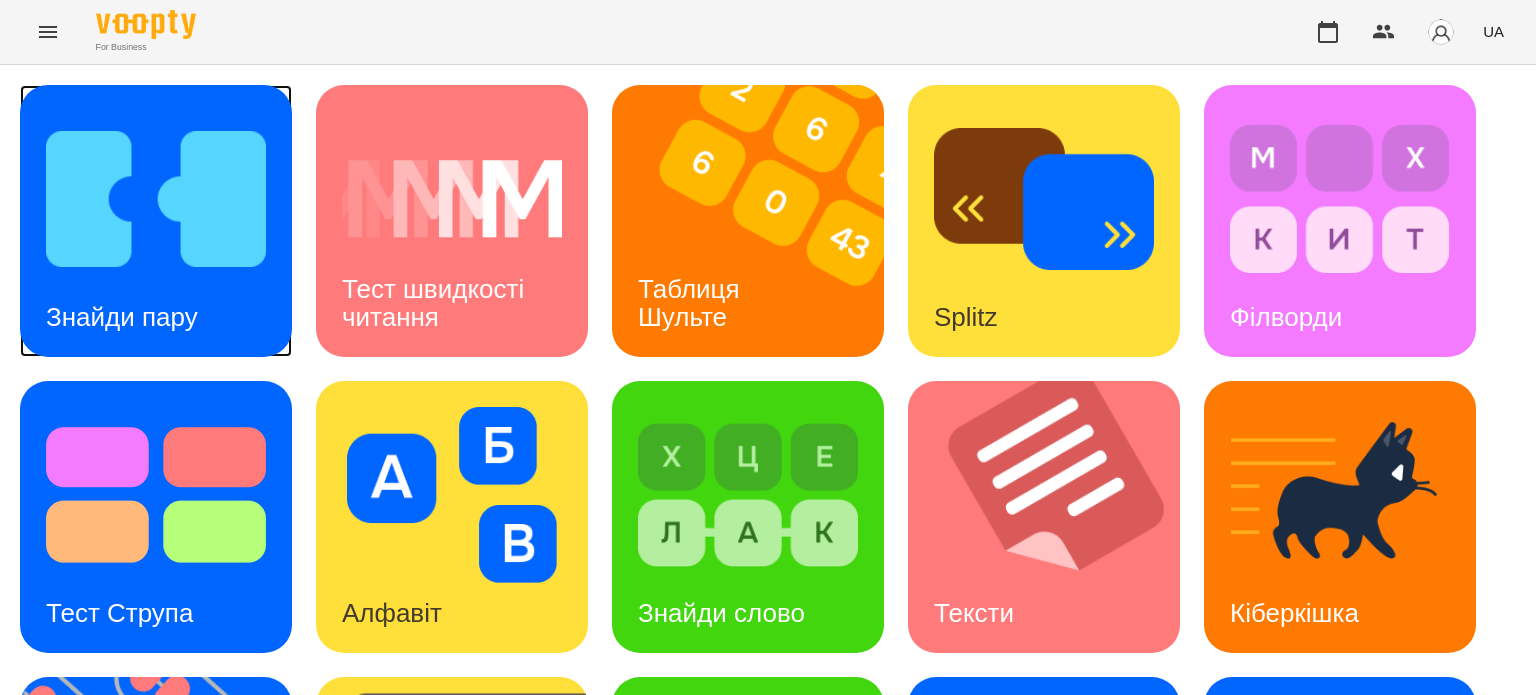 click on "Знайди пару" at bounding box center [122, 317] 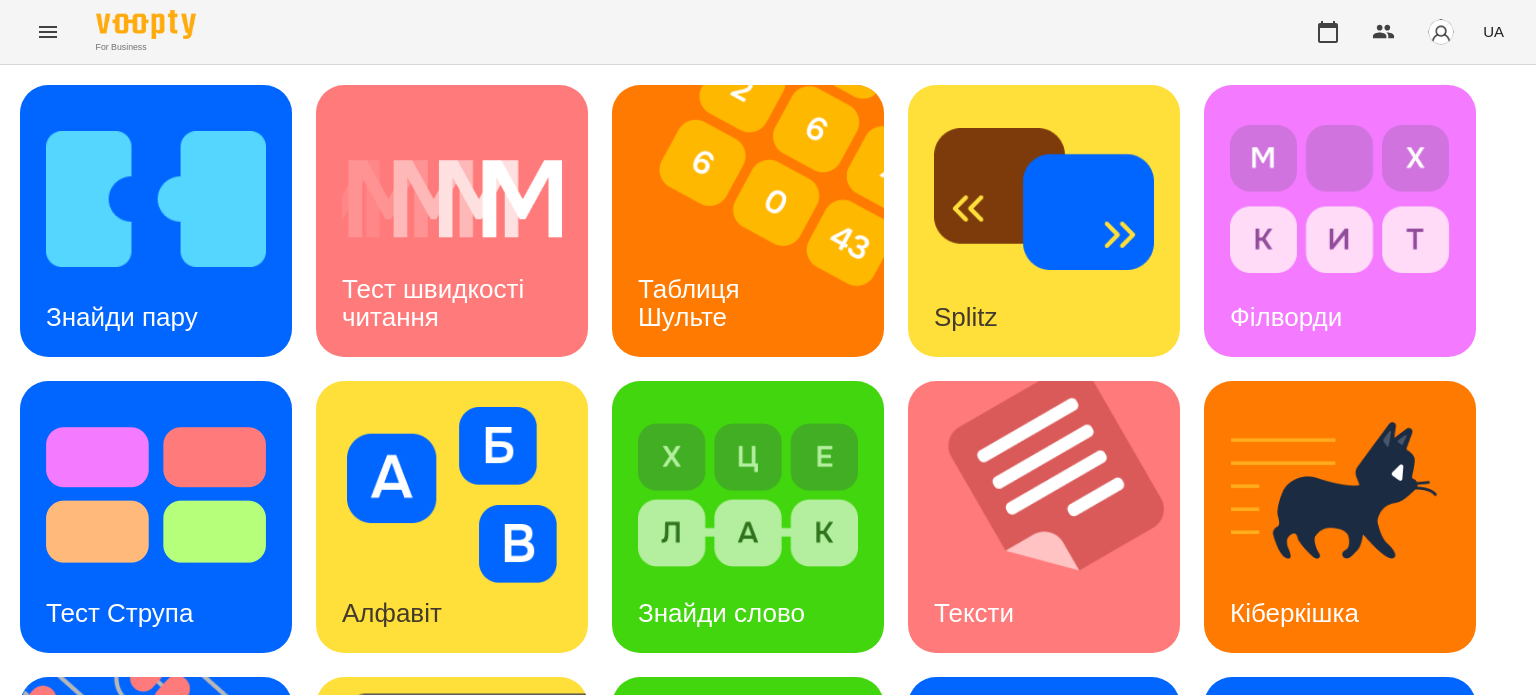 scroll, scrollTop: 0, scrollLeft: 0, axis: both 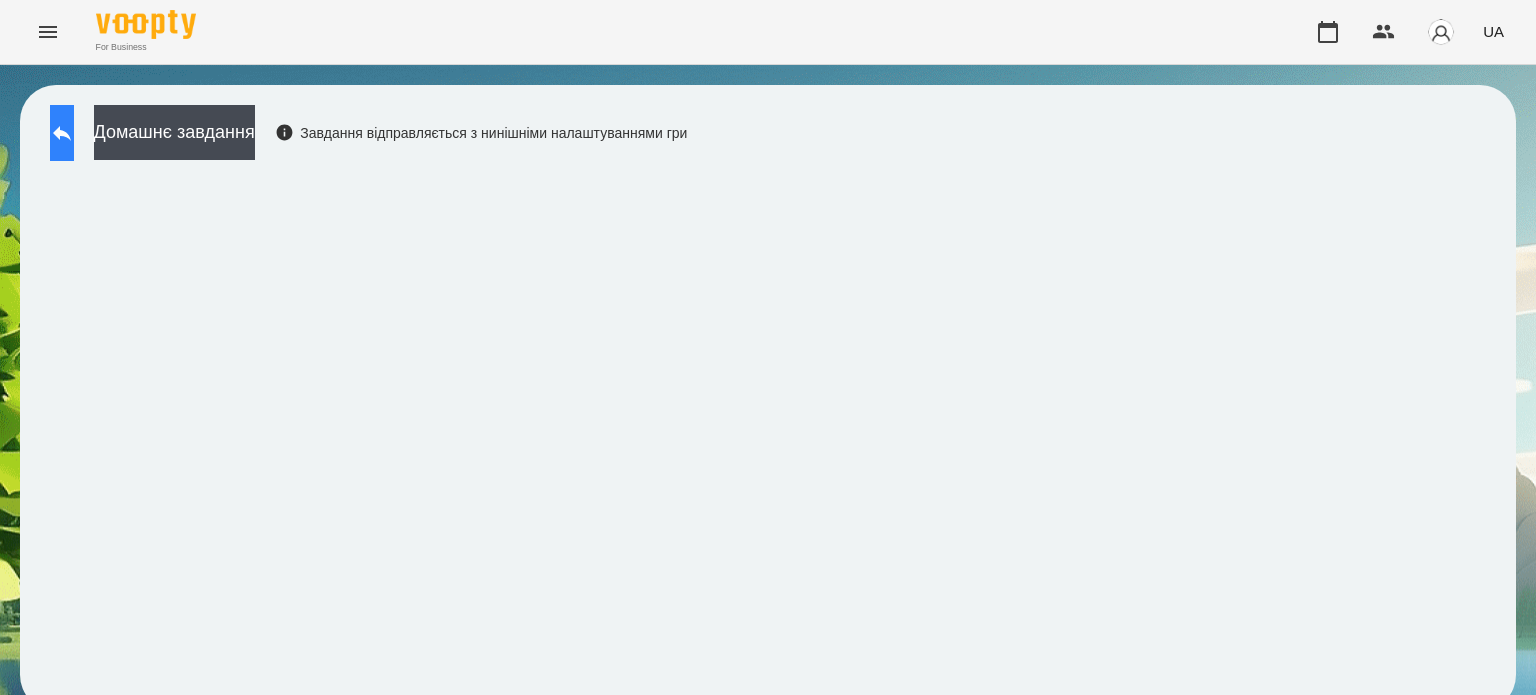 click at bounding box center [62, 133] 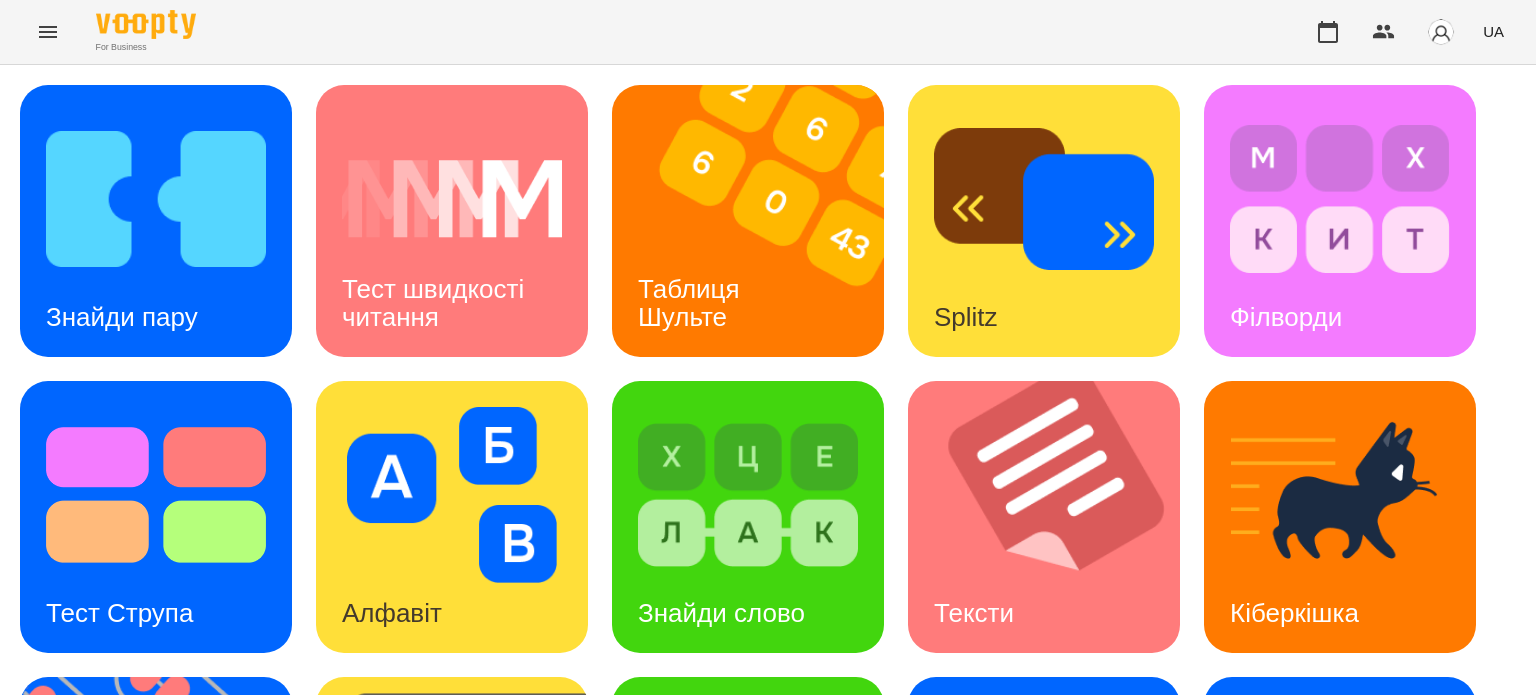 scroll, scrollTop: 324, scrollLeft: 0, axis: vertical 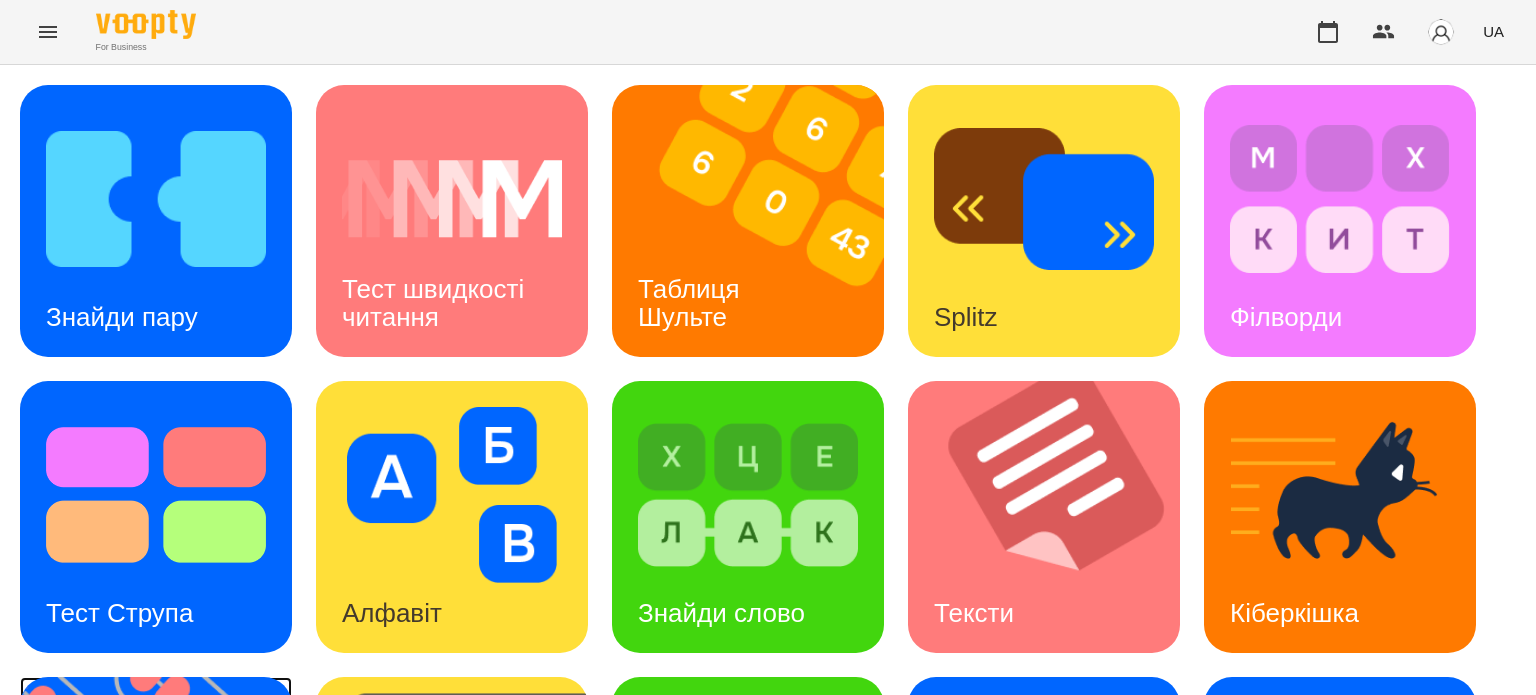 click on "Флешкарти" at bounding box center [114, 909] 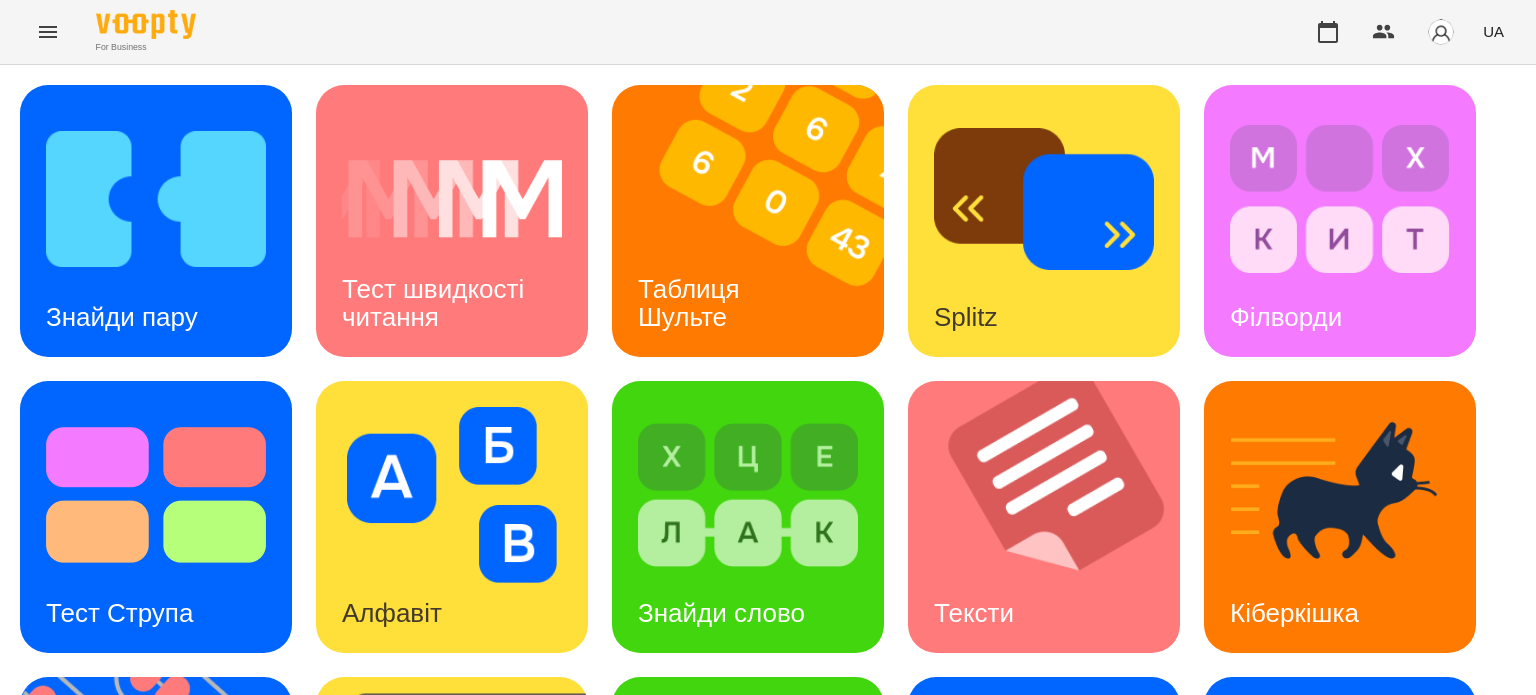 scroll, scrollTop: 0, scrollLeft: 0, axis: both 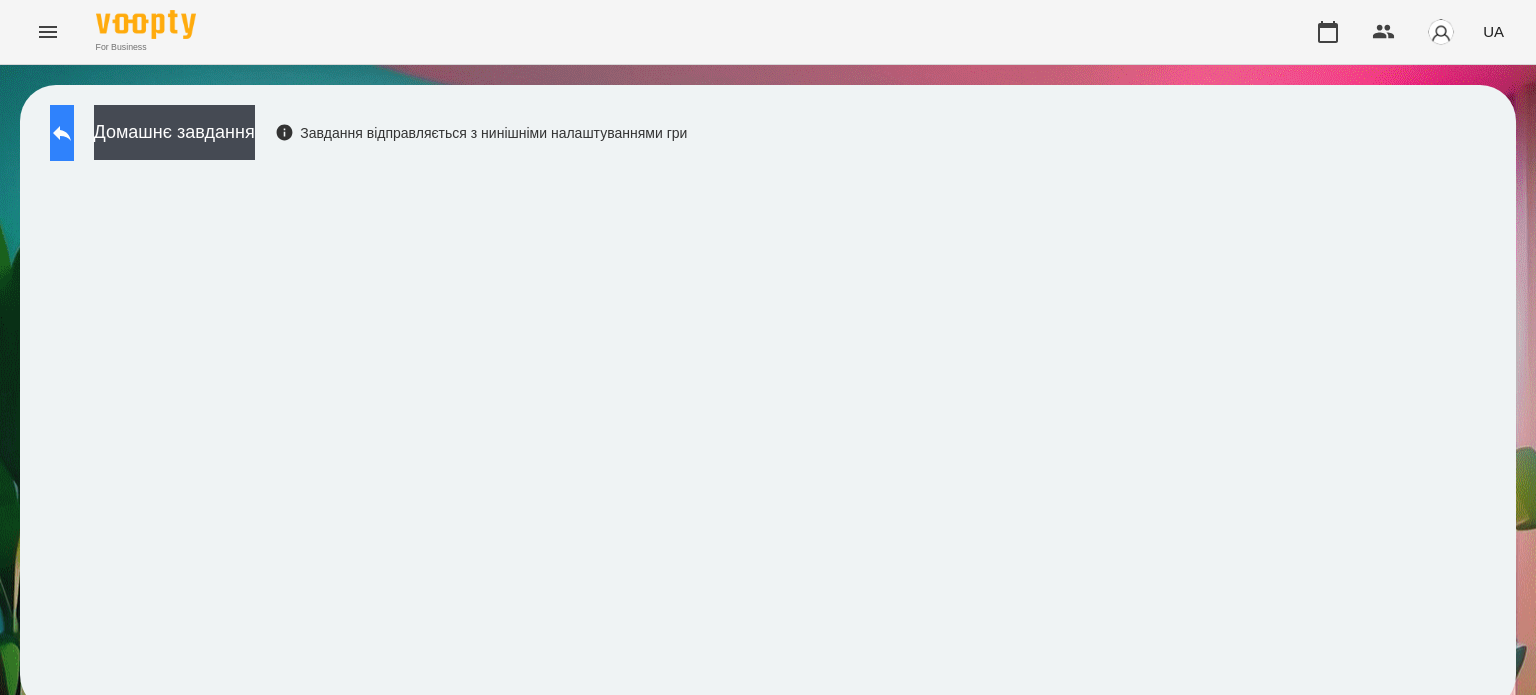 click 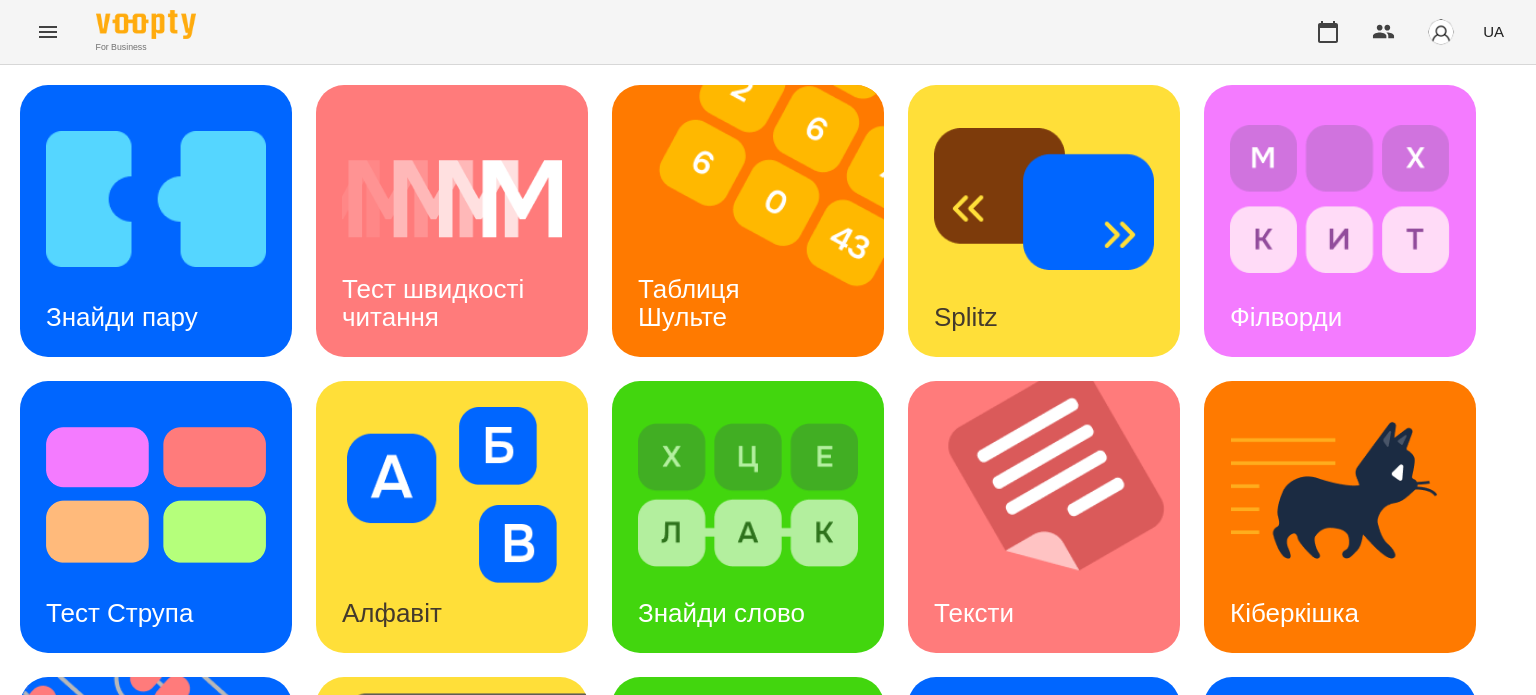 scroll, scrollTop: 466, scrollLeft: 0, axis: vertical 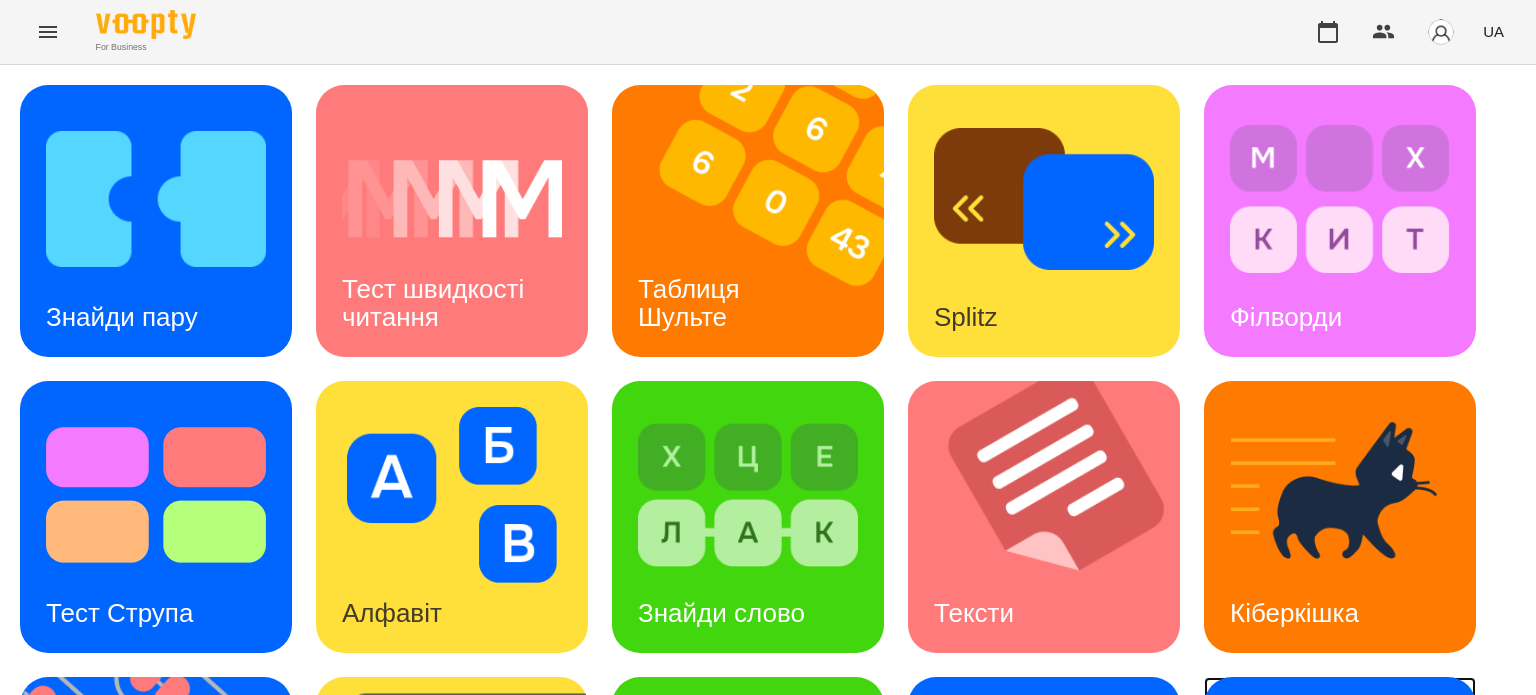 click on "Ментальний
рахунок" at bounding box center [1308, 895] 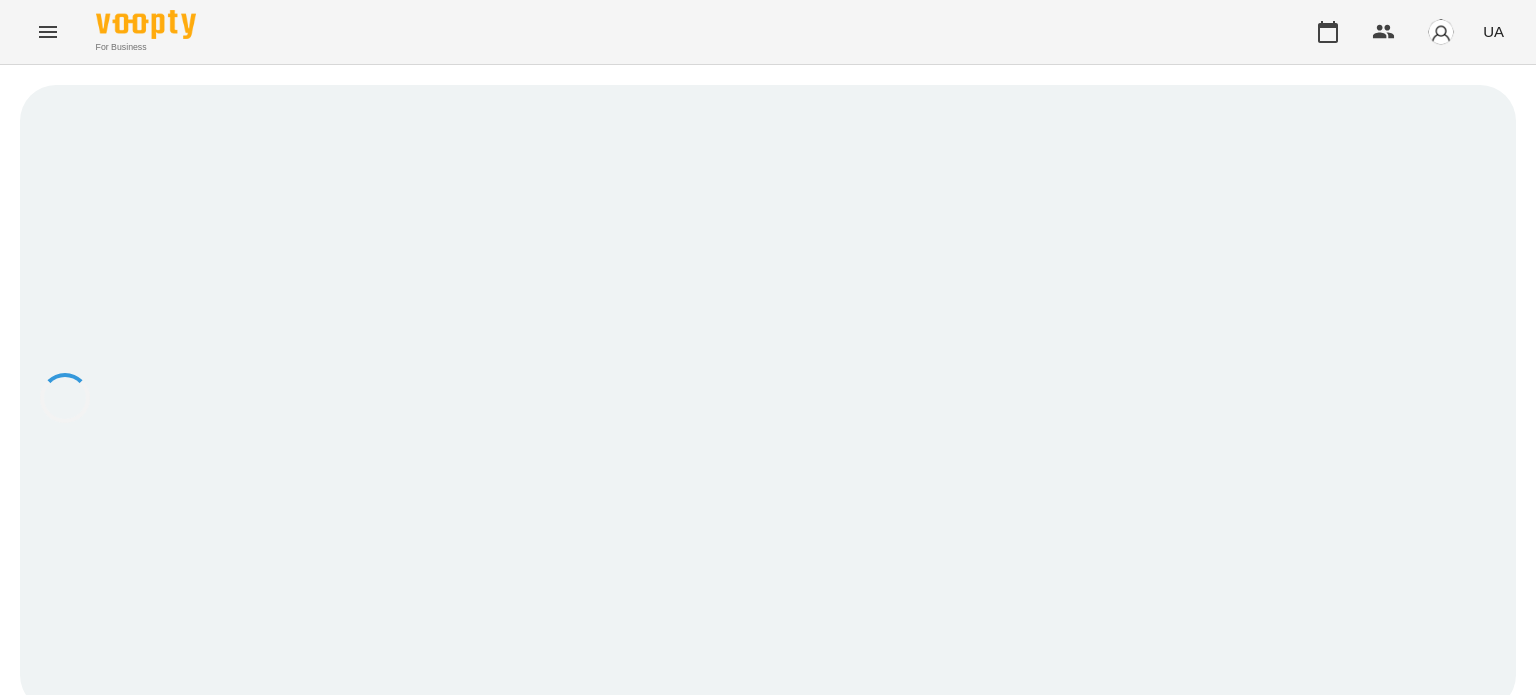 scroll, scrollTop: 0, scrollLeft: 0, axis: both 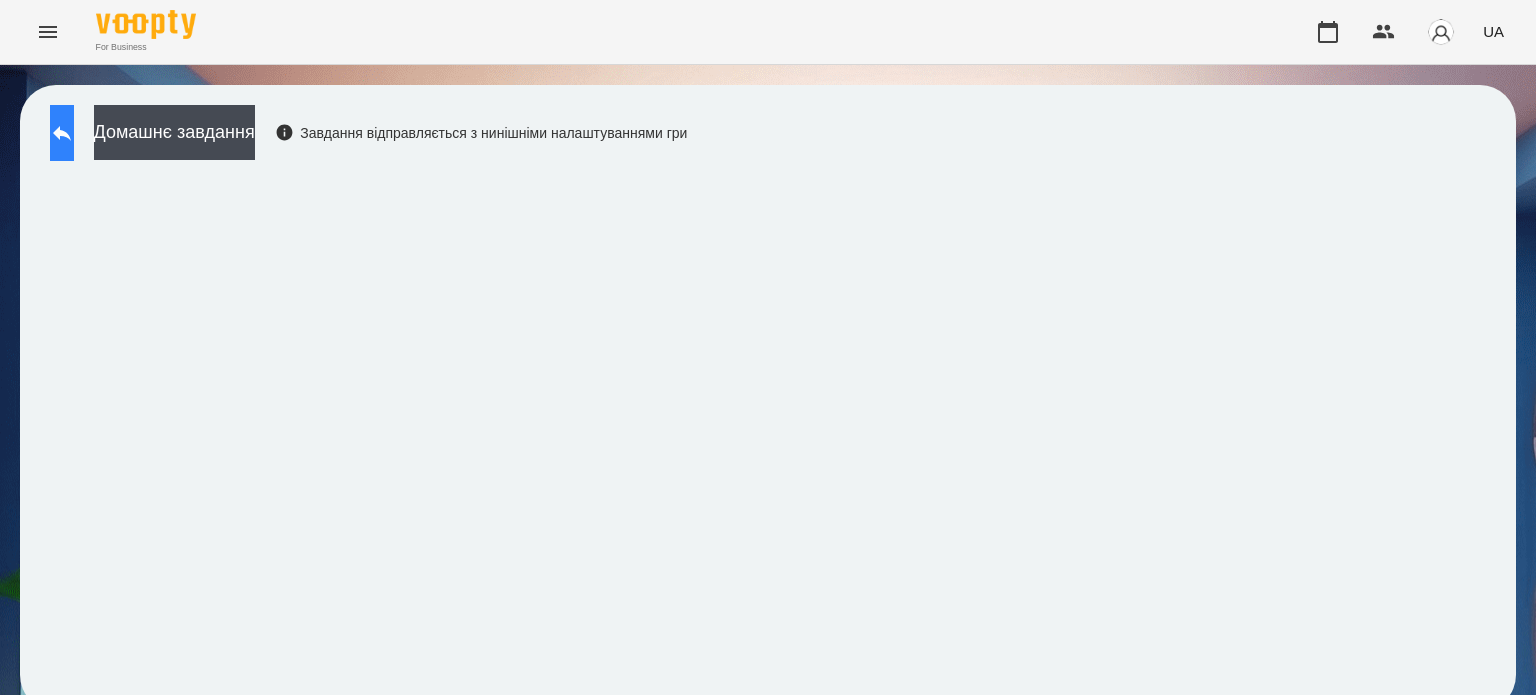 click 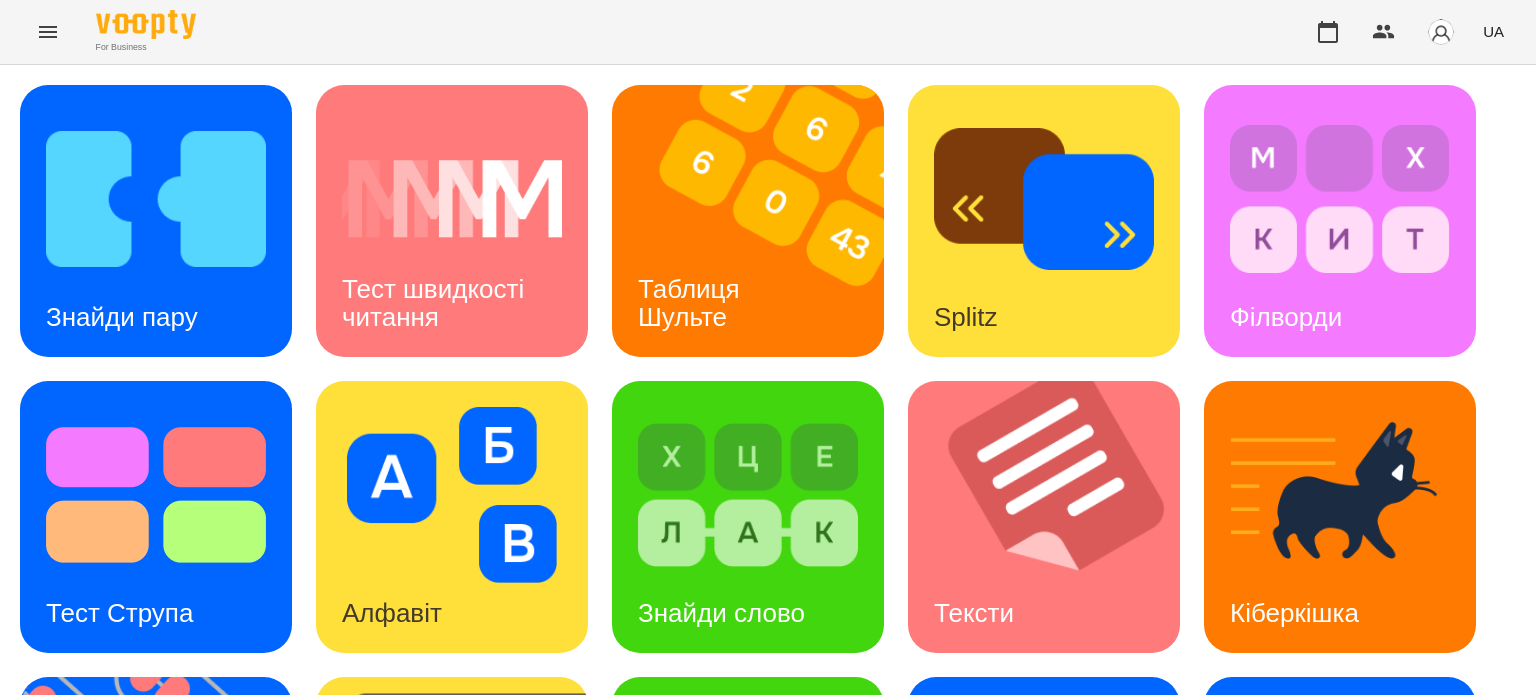 scroll, scrollTop: 500, scrollLeft: 0, axis: vertical 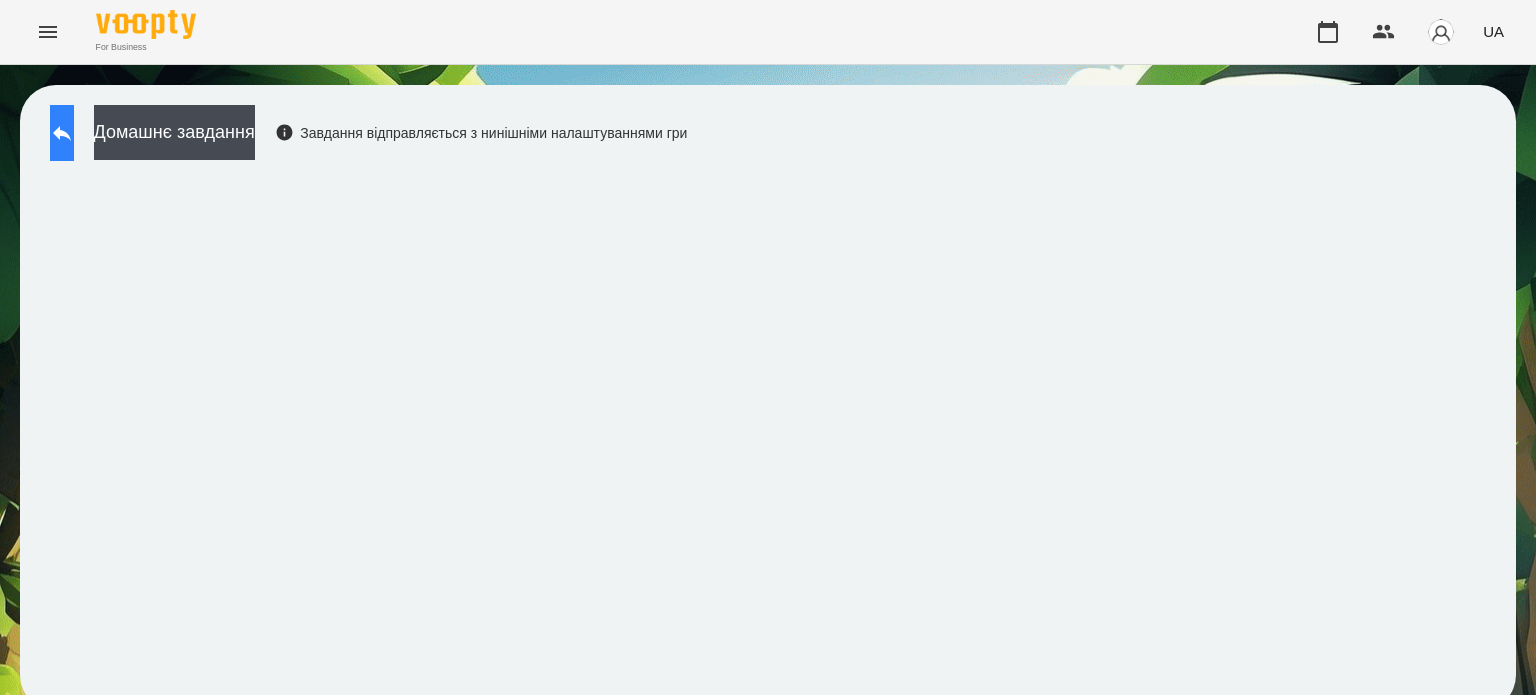 click 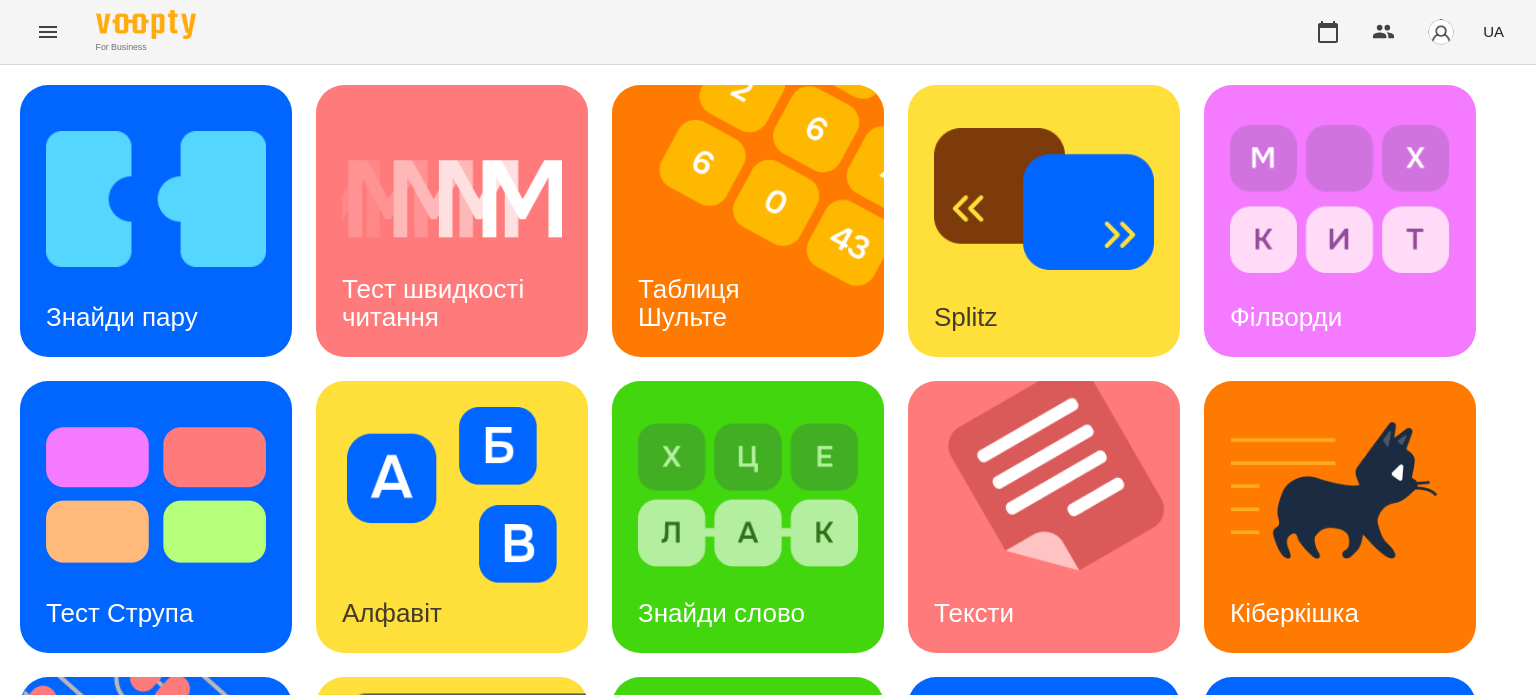scroll, scrollTop: 569, scrollLeft: 0, axis: vertical 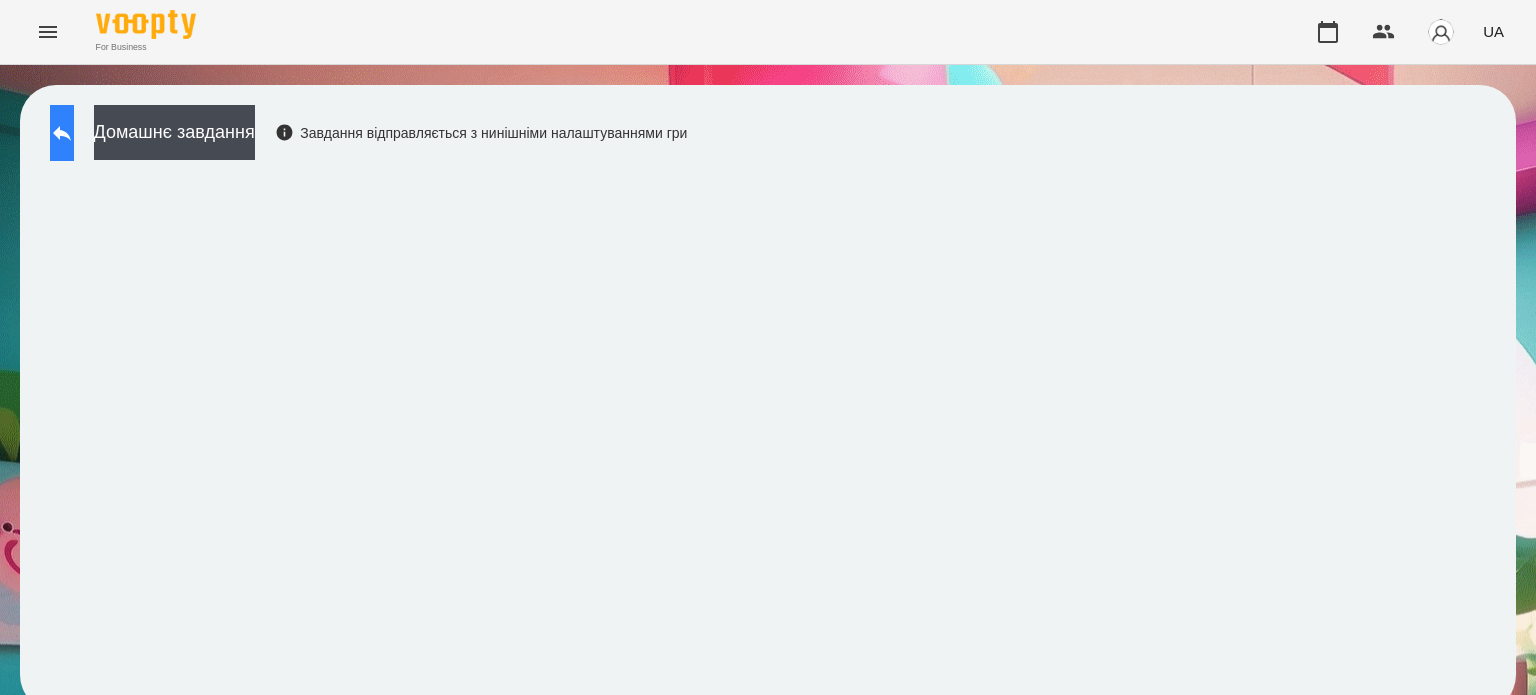click 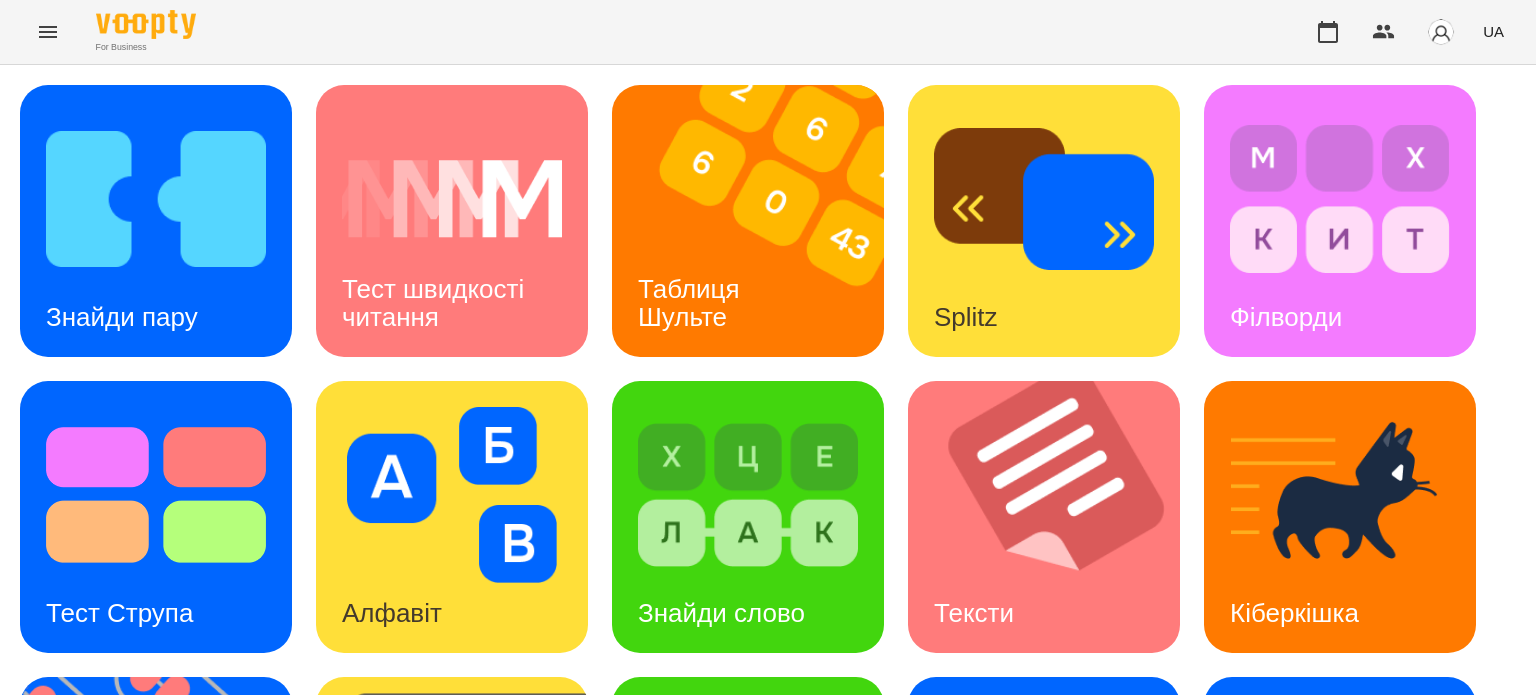 scroll, scrollTop: 164, scrollLeft: 0, axis: vertical 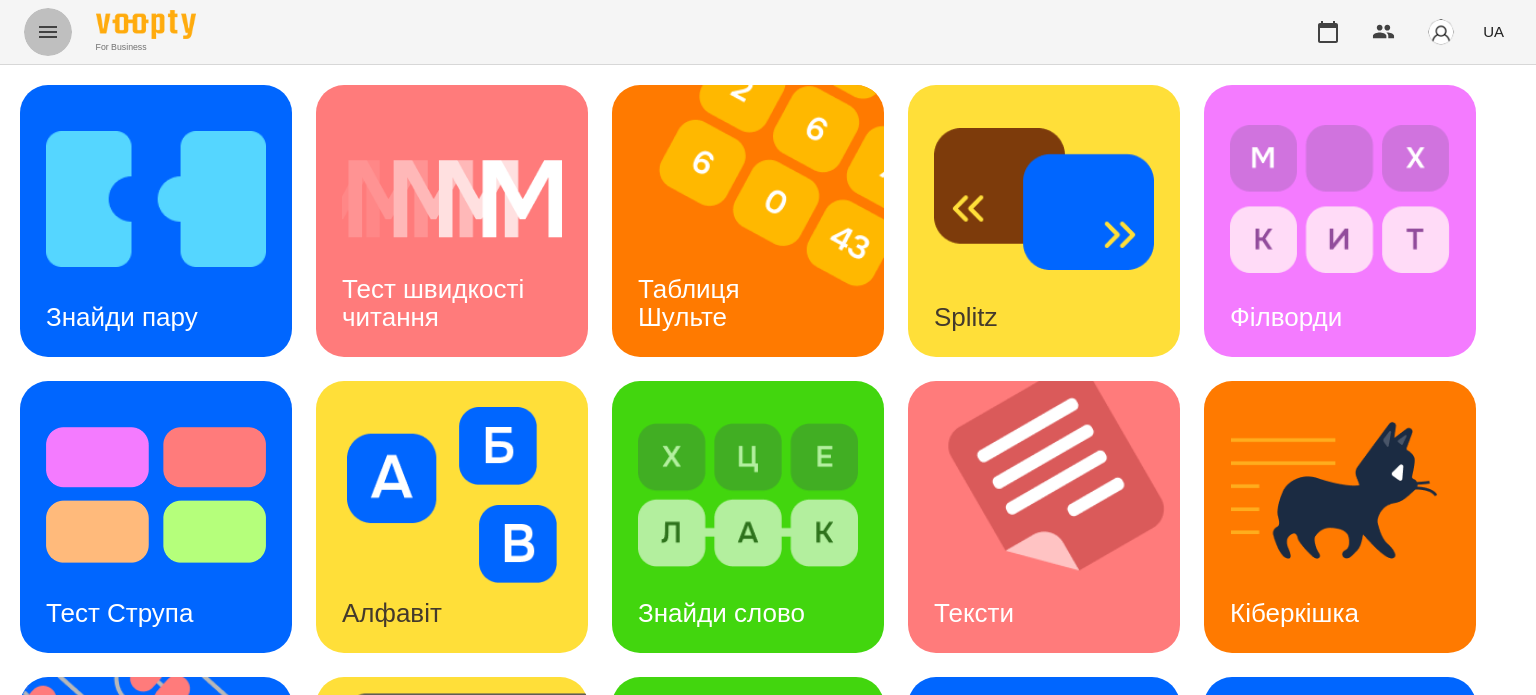 click 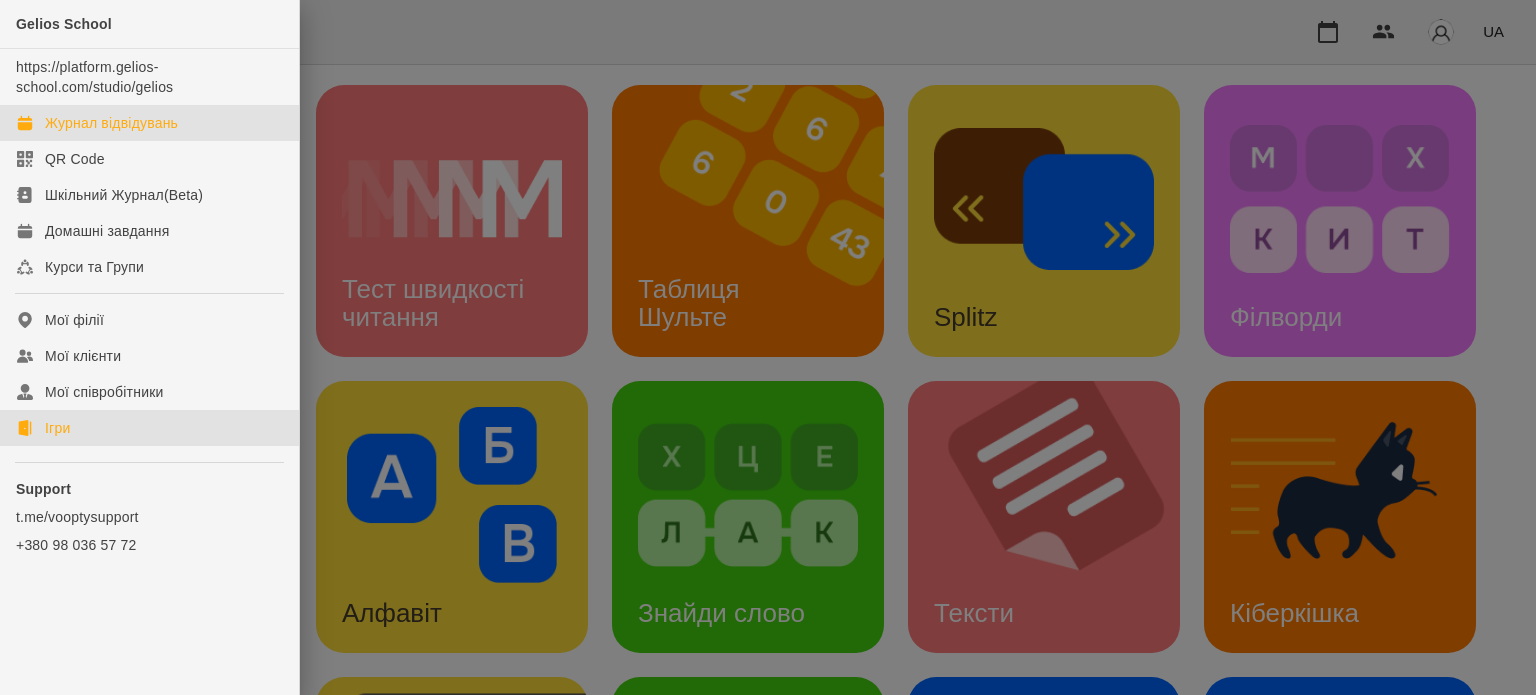 click on "Журнал відвідувань" at bounding box center (111, 123) 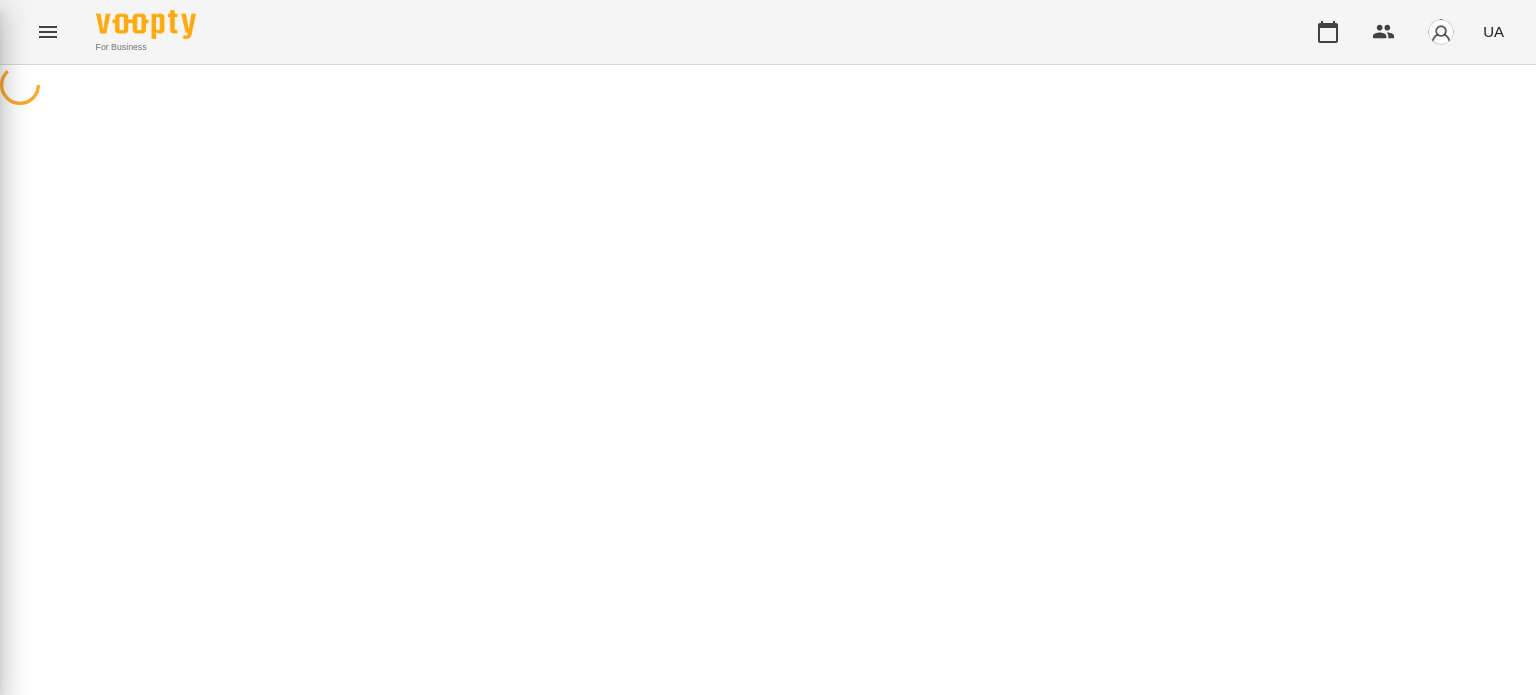 scroll, scrollTop: 0, scrollLeft: 0, axis: both 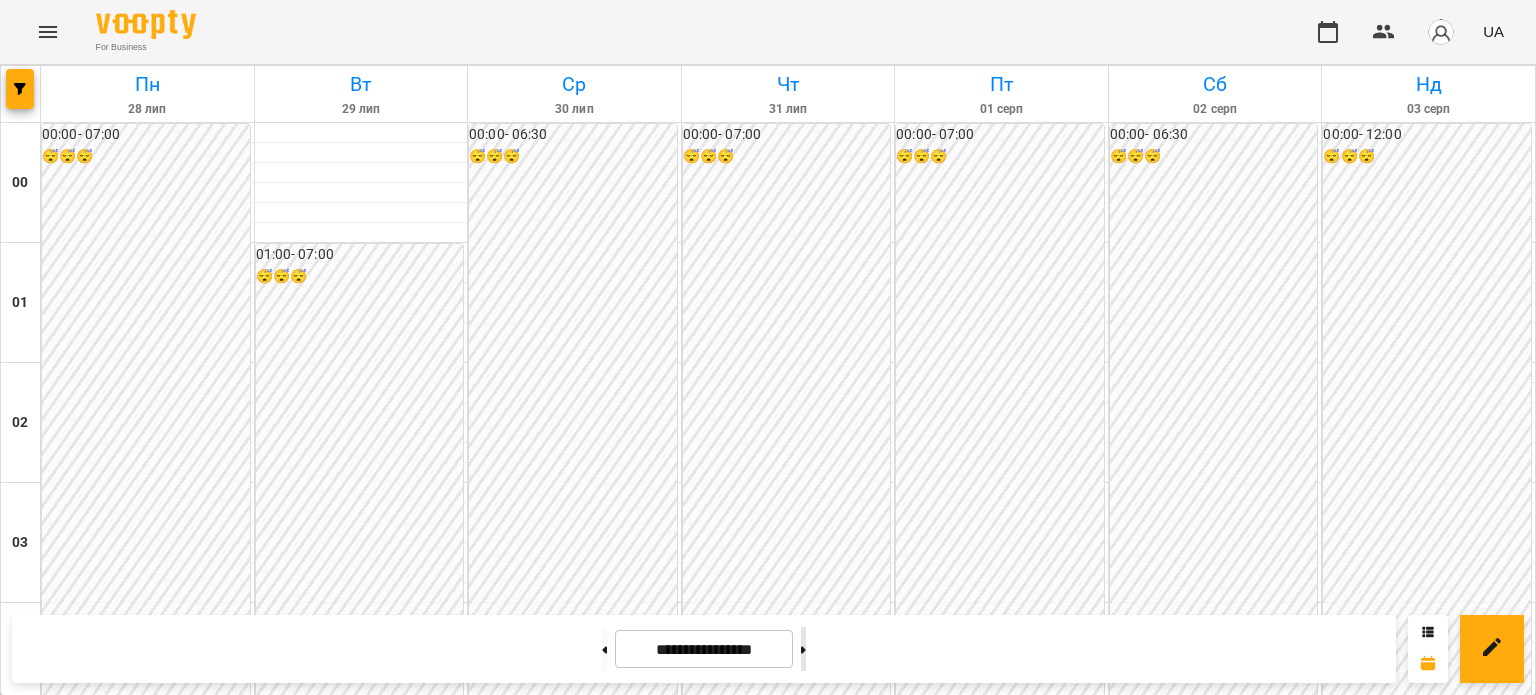 click 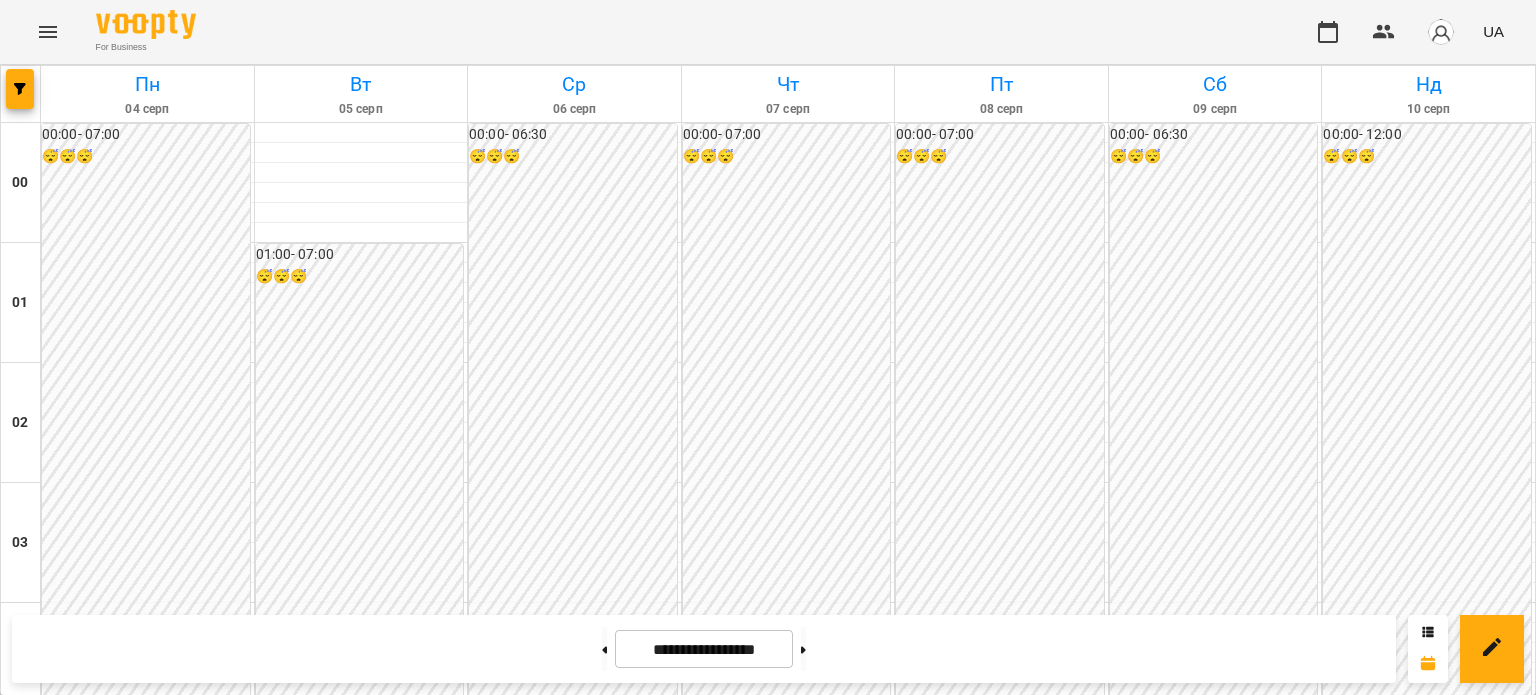 click on "[TIME] [LAST] [FIRST]" at bounding box center [147, 2911] 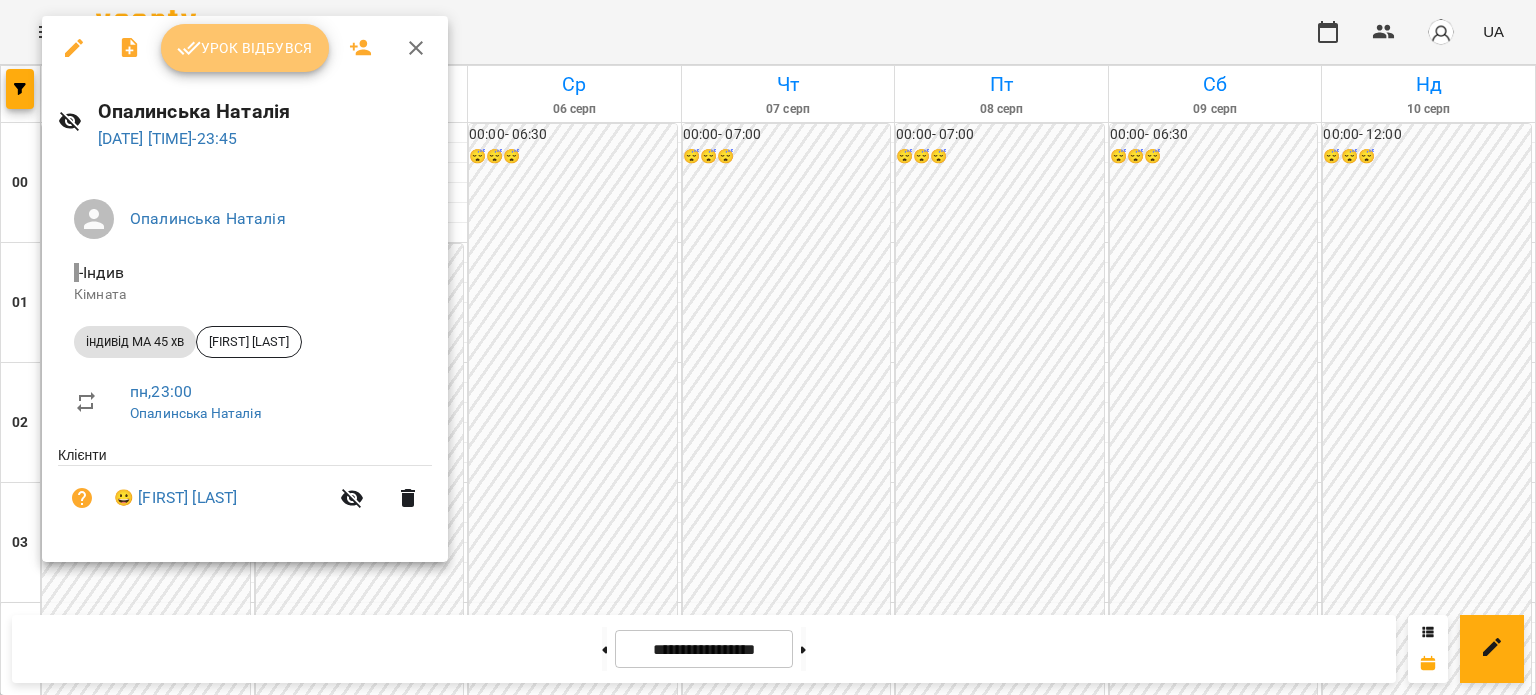 click on "Урок відбувся" at bounding box center (245, 48) 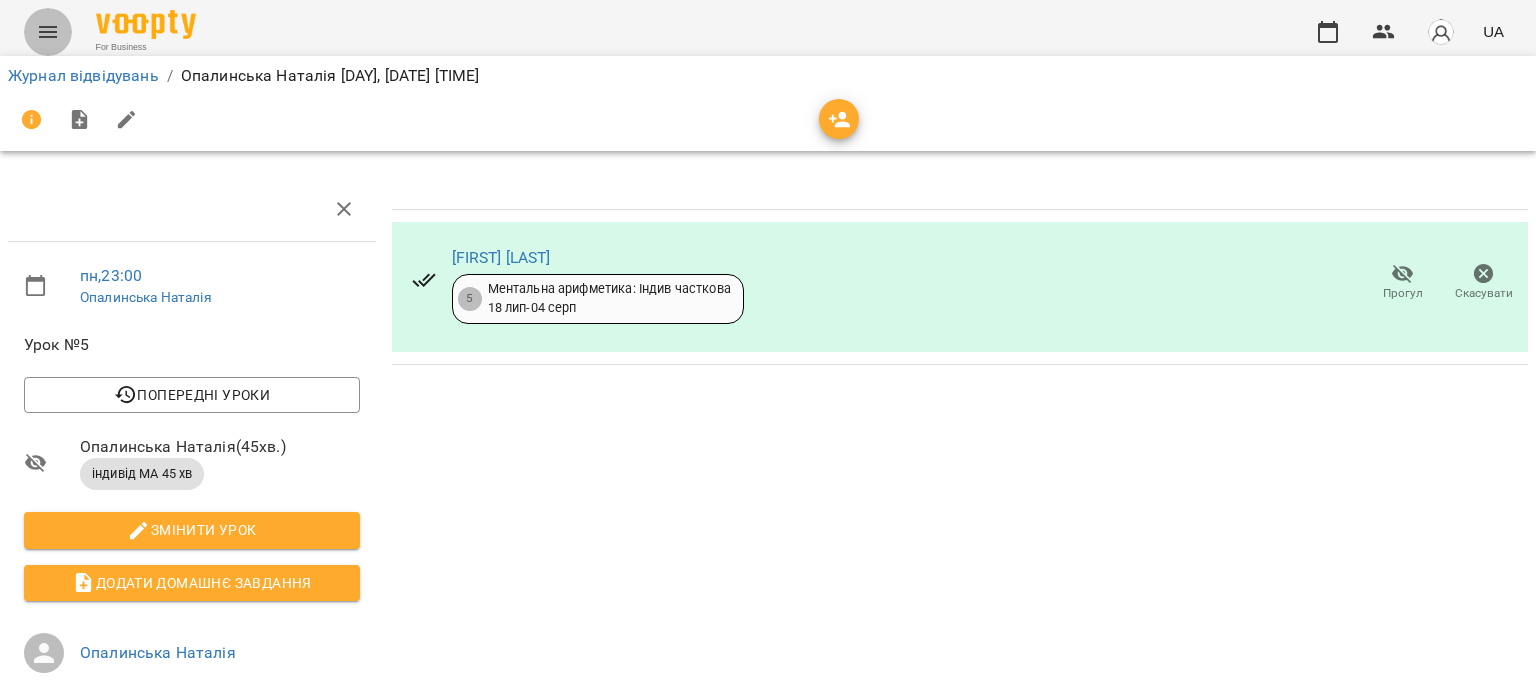 click 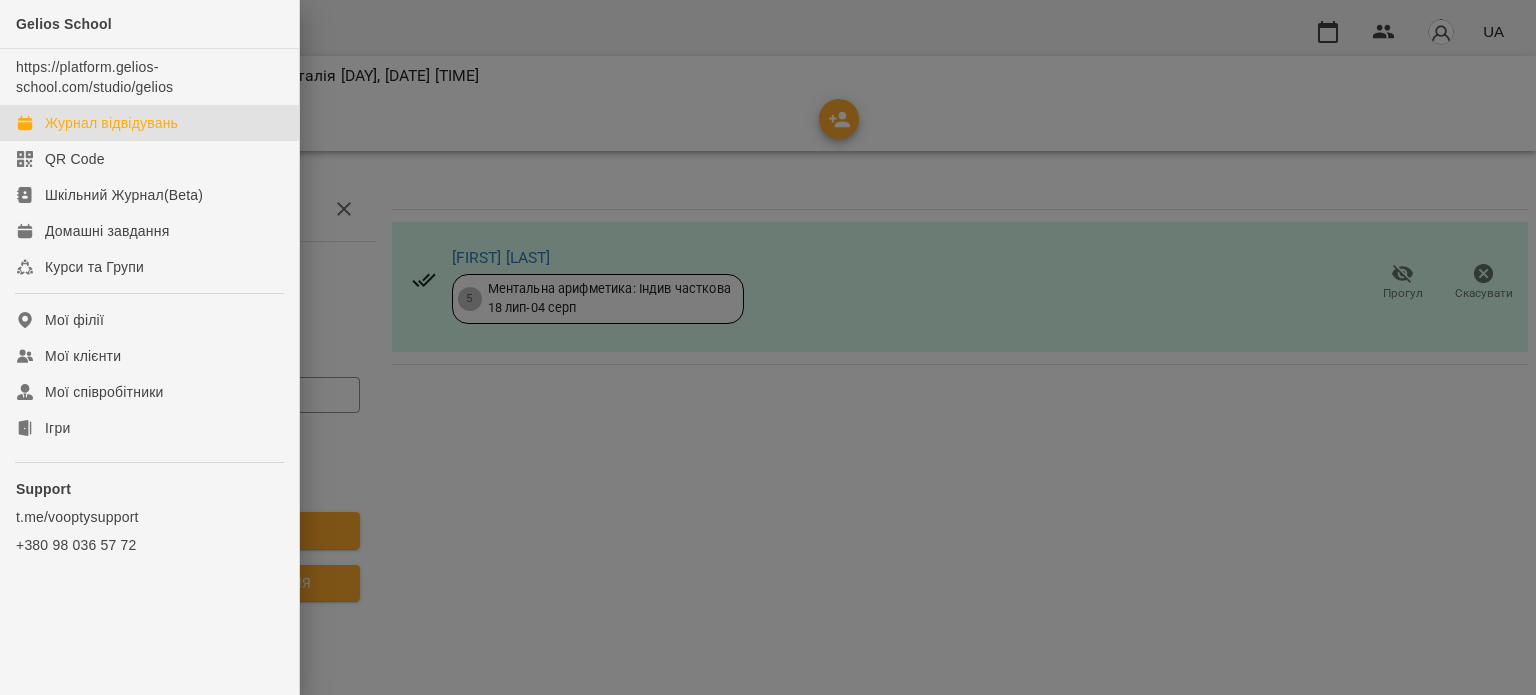 click on "Журнал відвідувань" at bounding box center [111, 123] 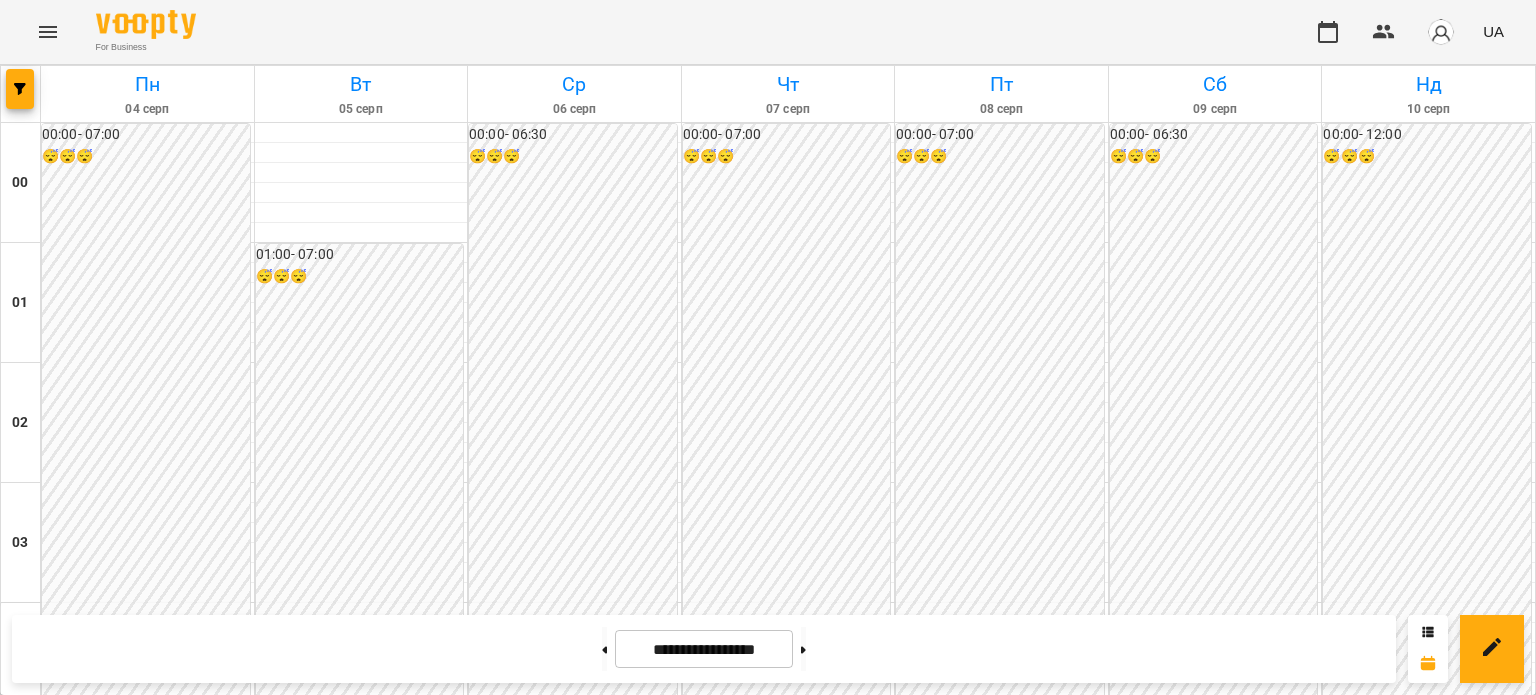 scroll, scrollTop: 0, scrollLeft: 0, axis: both 